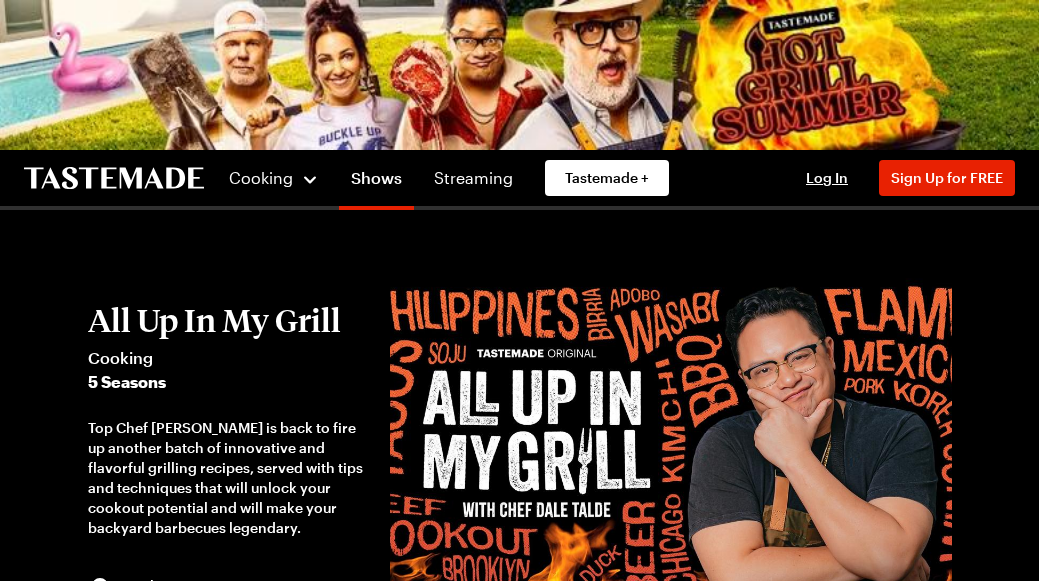 scroll, scrollTop: 0, scrollLeft: 0, axis: both 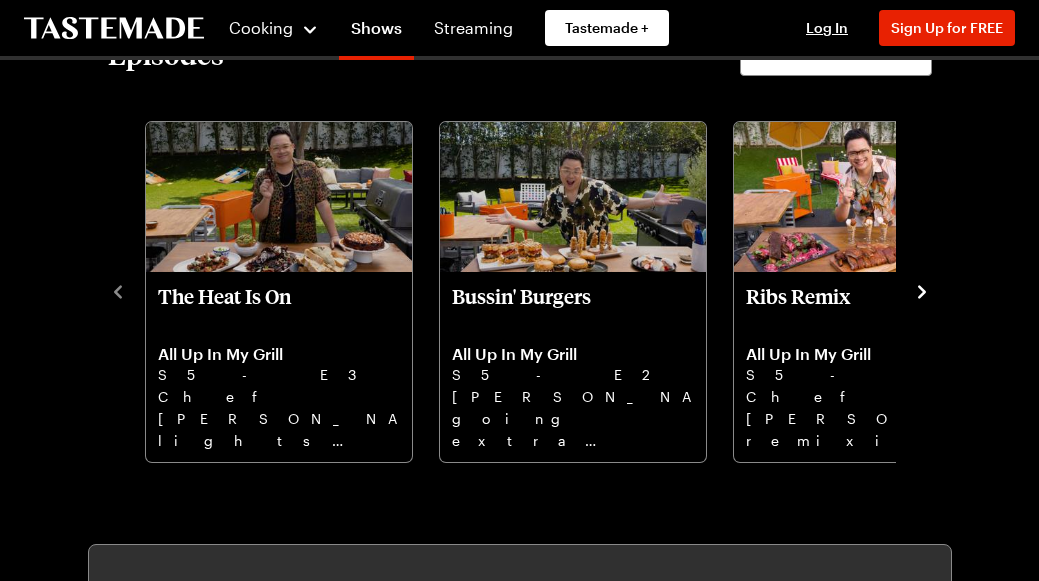 click 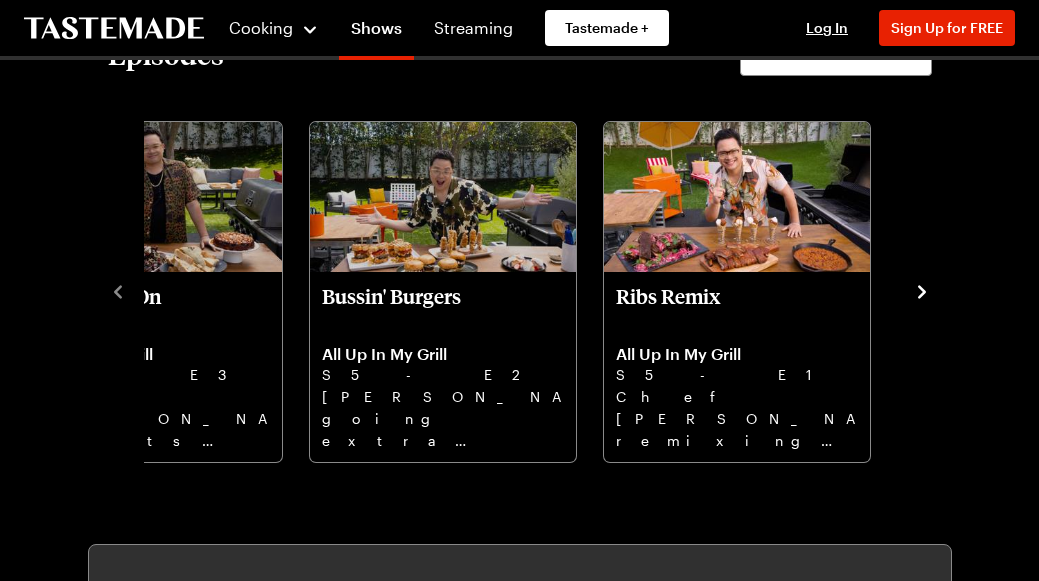 click 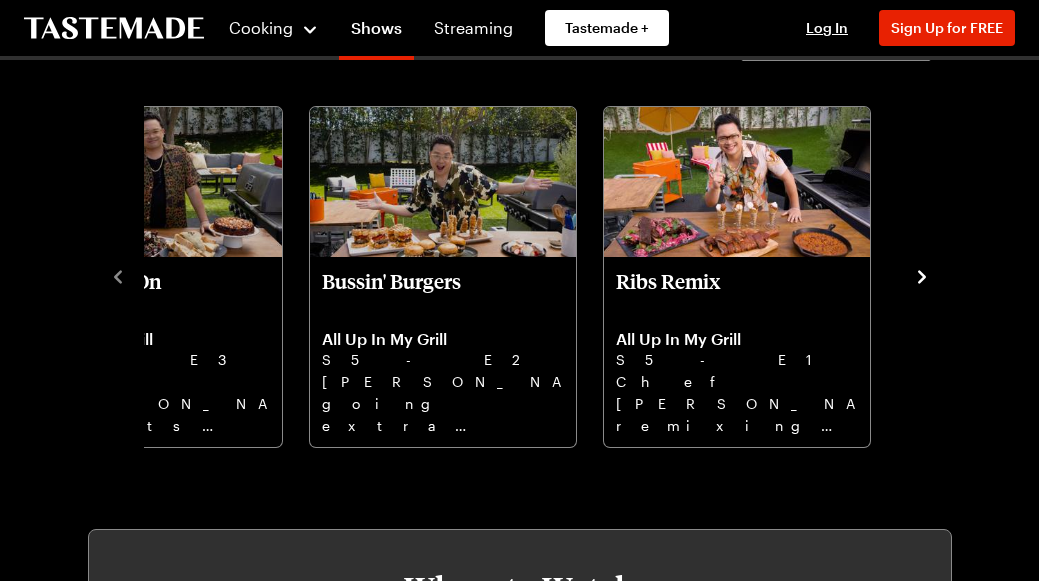 scroll, scrollTop: 701, scrollLeft: 0, axis: vertical 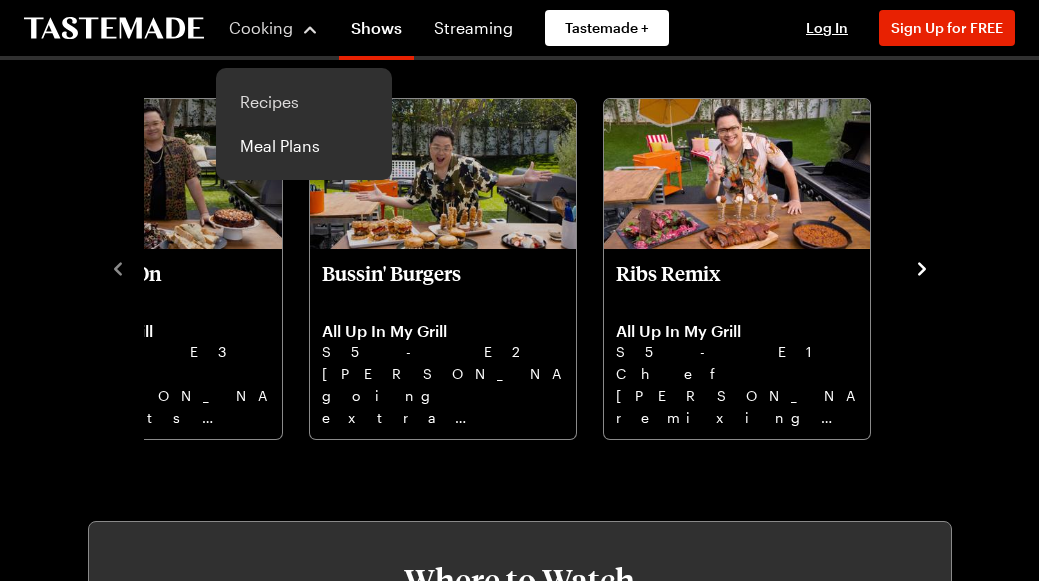 click on "Recipes" at bounding box center (304, 102) 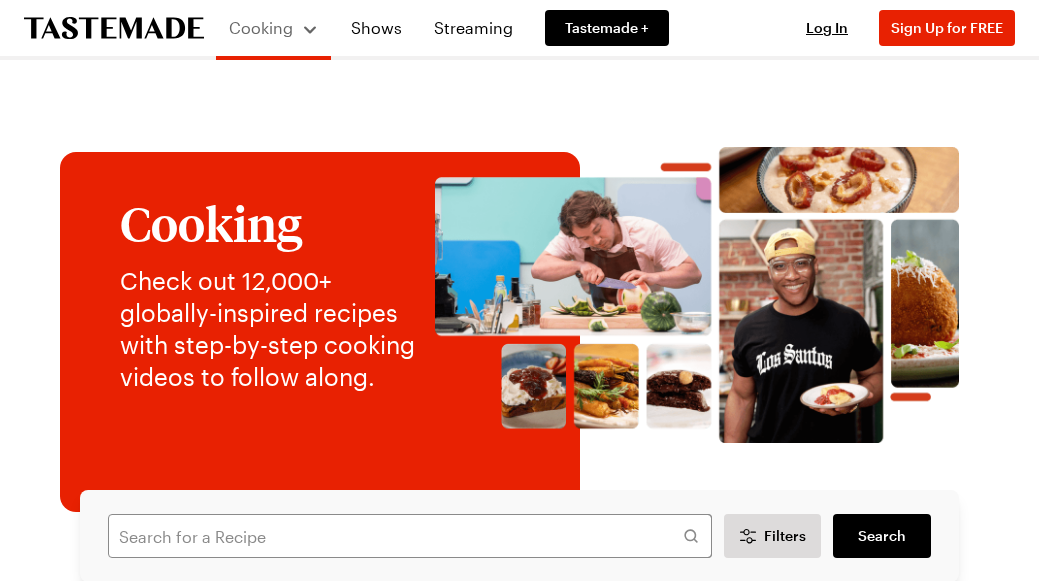 scroll, scrollTop: 0, scrollLeft: 0, axis: both 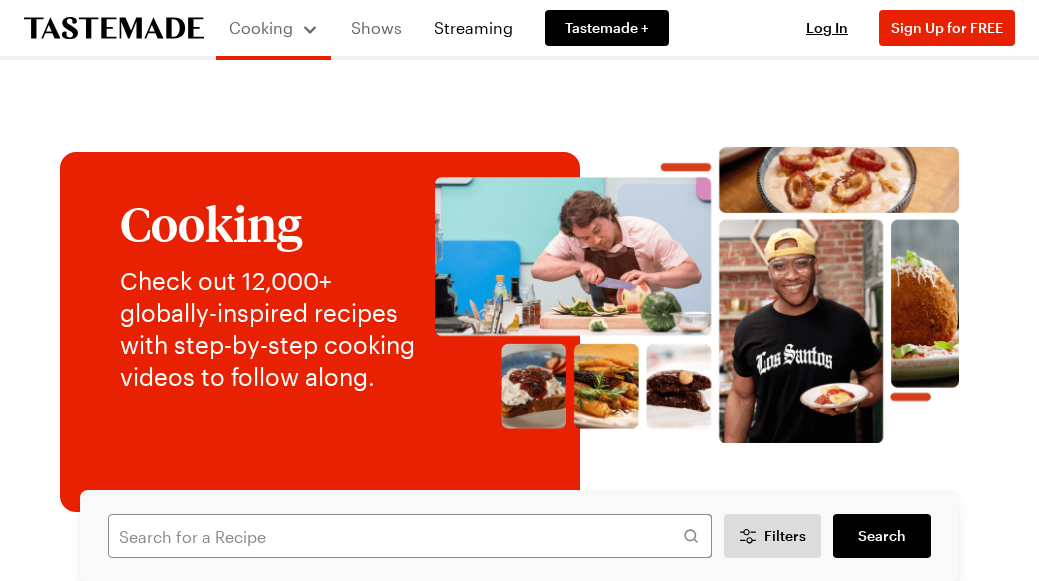 click on "Shows" at bounding box center (376, 28) 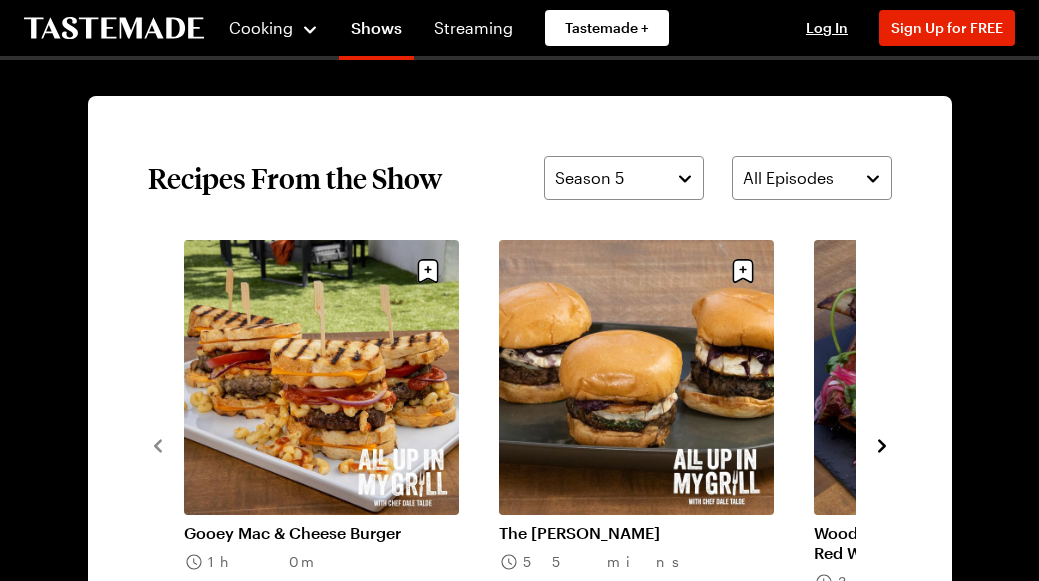 scroll, scrollTop: 1352, scrollLeft: 0, axis: vertical 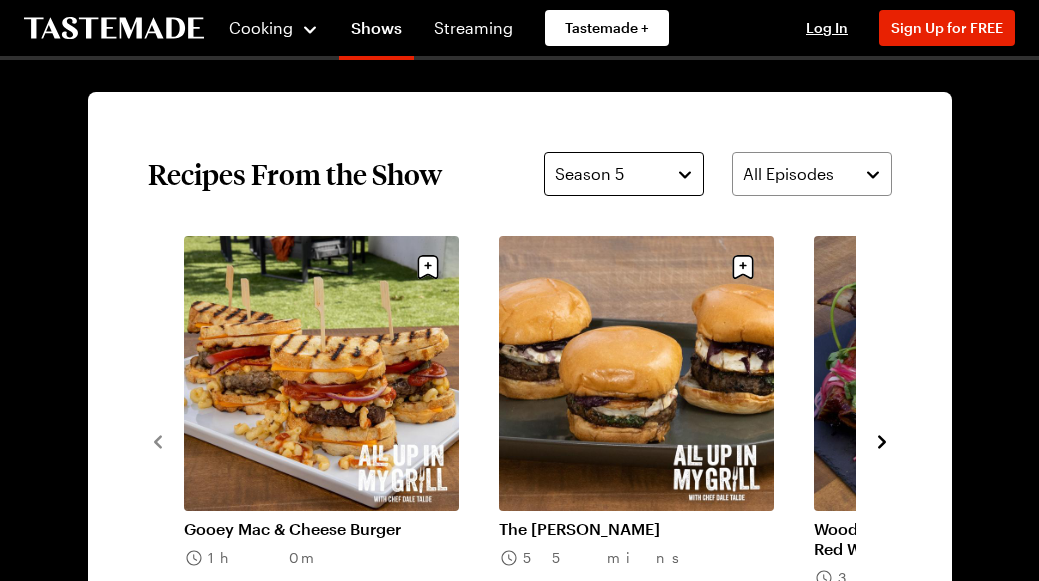 click on "Season 5" at bounding box center [624, 174] 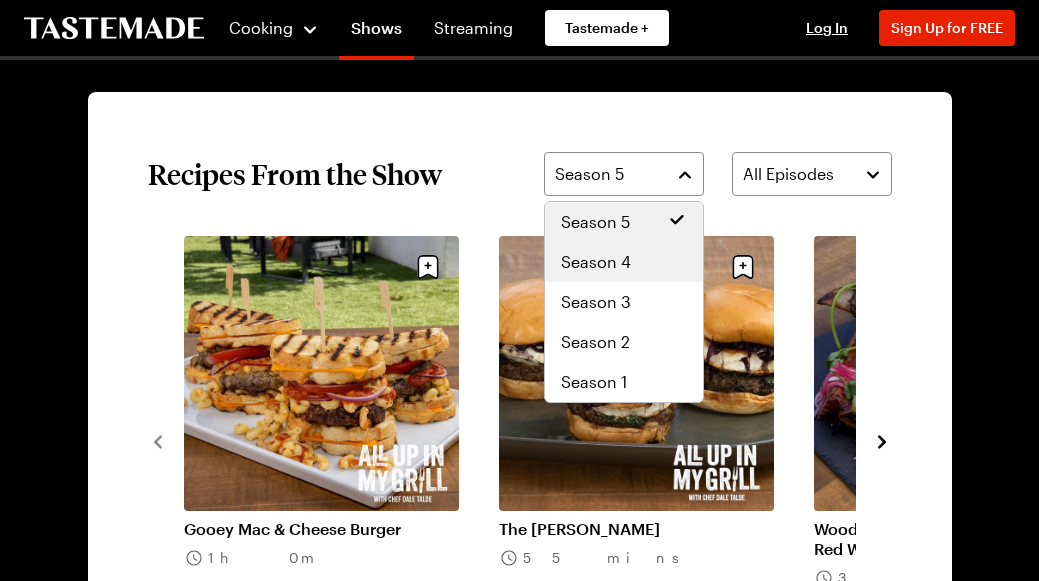 click on "Season 4" at bounding box center (596, 262) 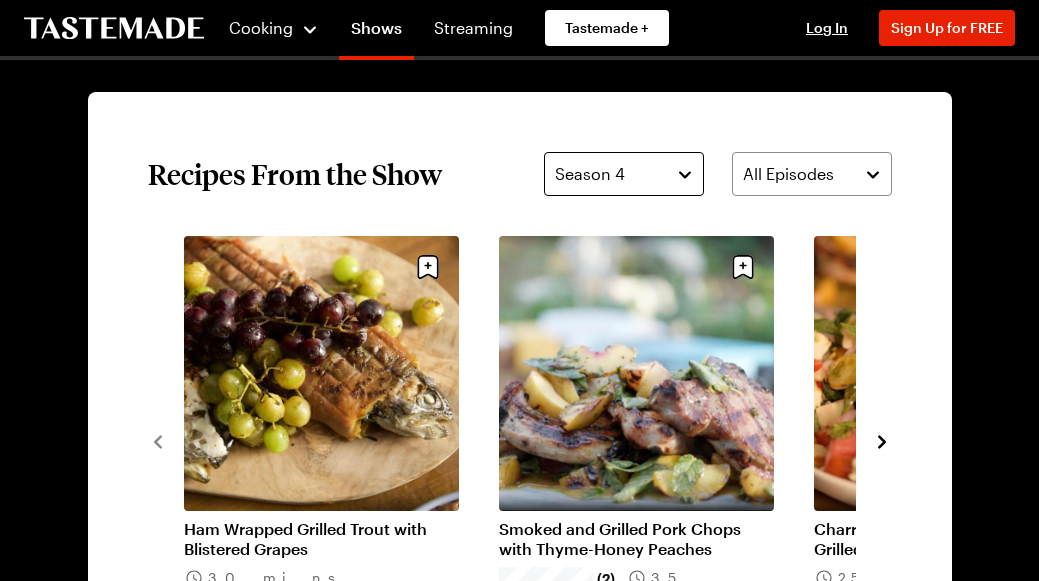 click on "Season 4" at bounding box center [624, 174] 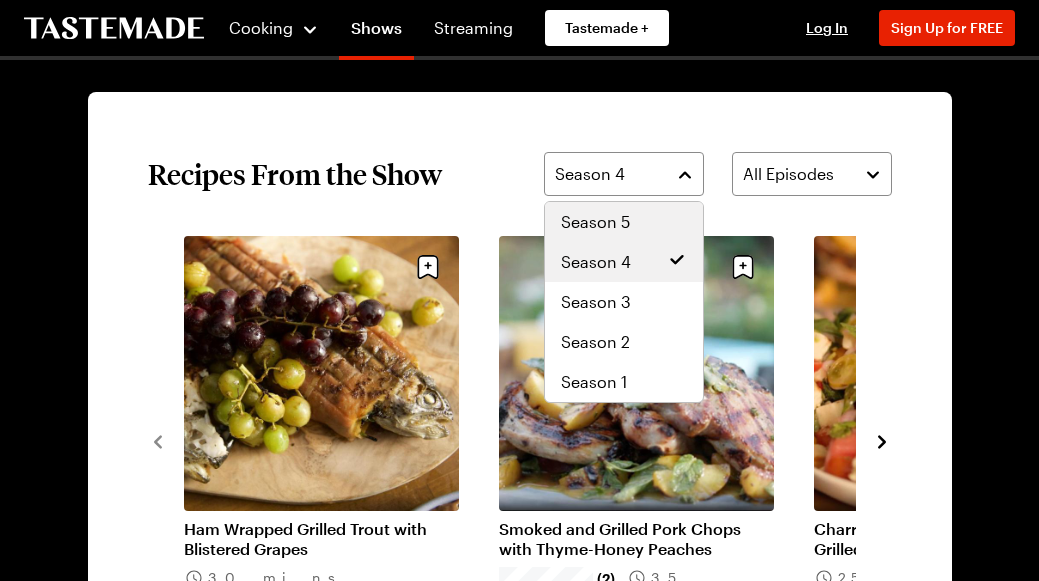 click on "Season 5" at bounding box center [595, 222] 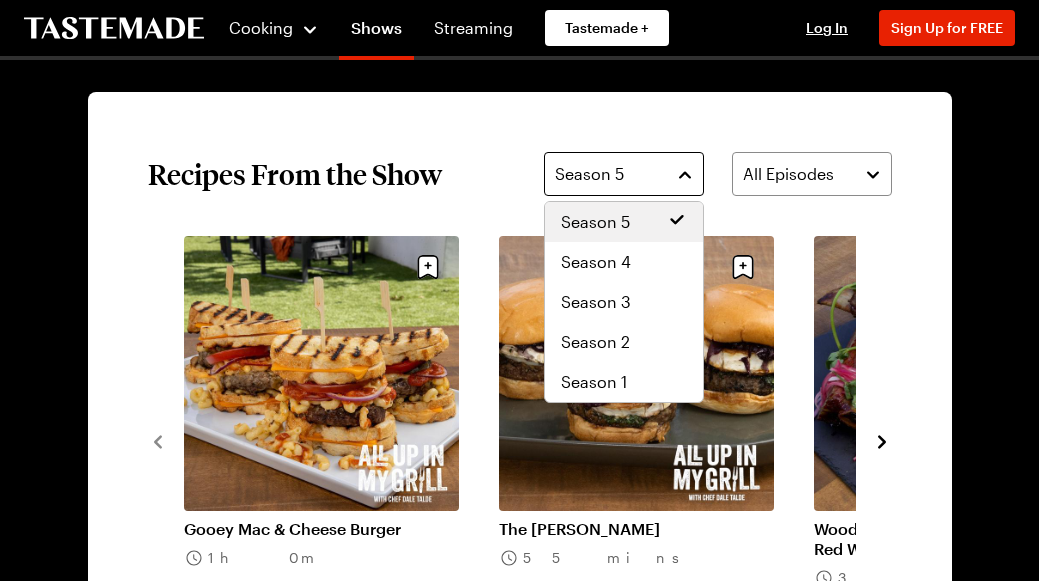click on "Season 5" at bounding box center (624, 174) 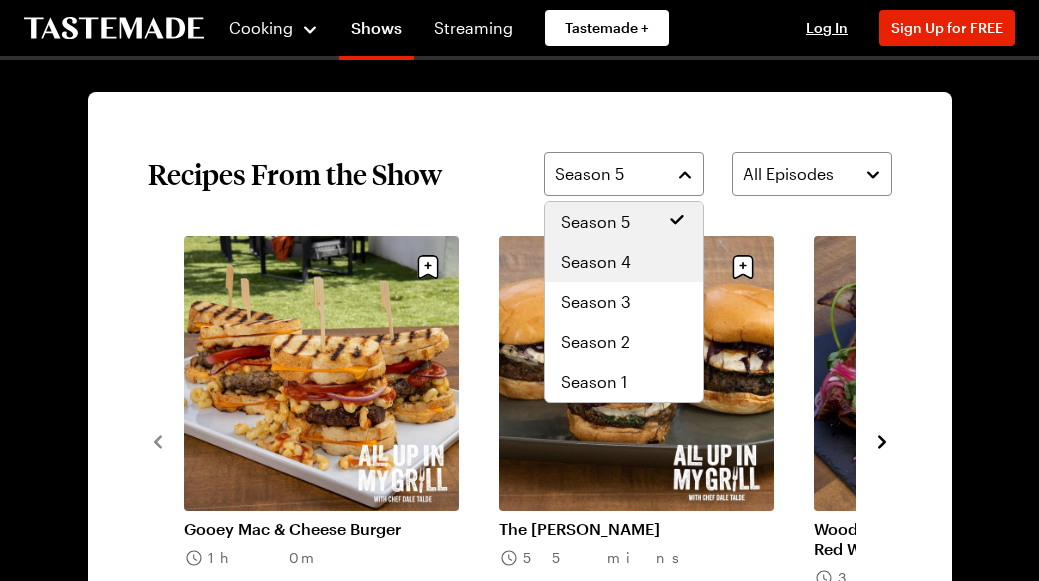 click on "Season 4" at bounding box center (624, 262) 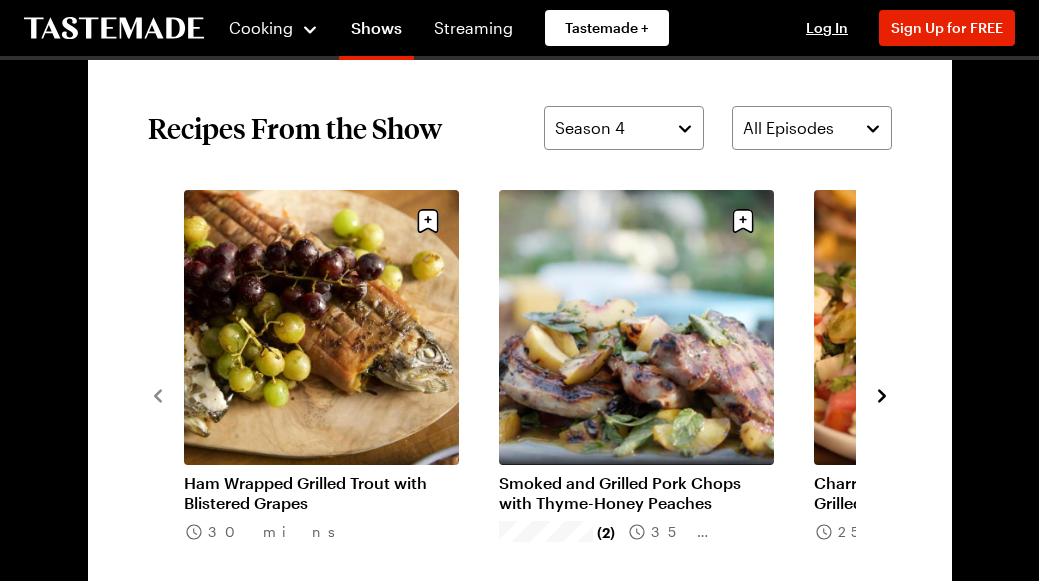 scroll, scrollTop: 1403, scrollLeft: 0, axis: vertical 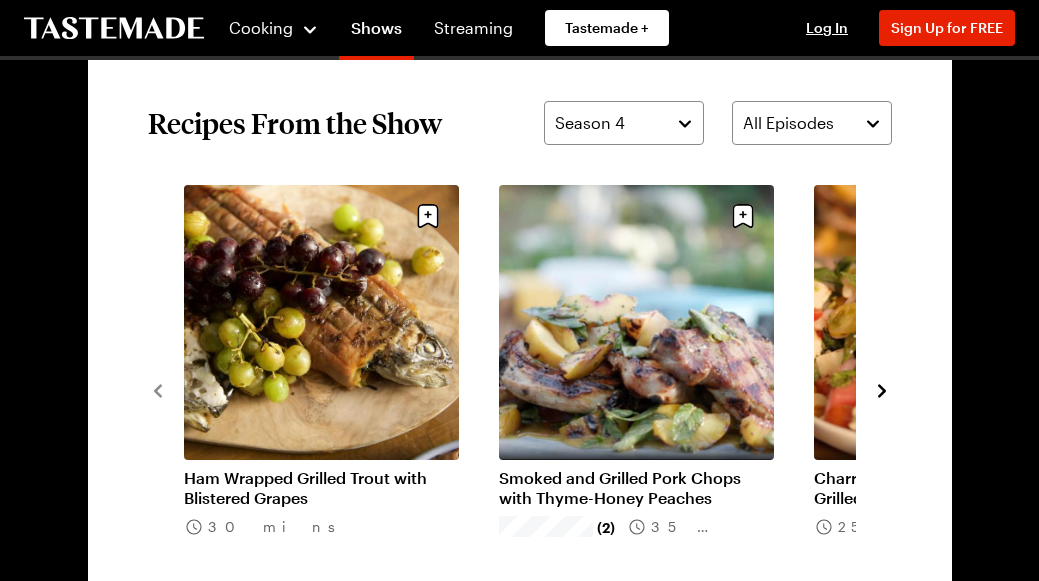 click 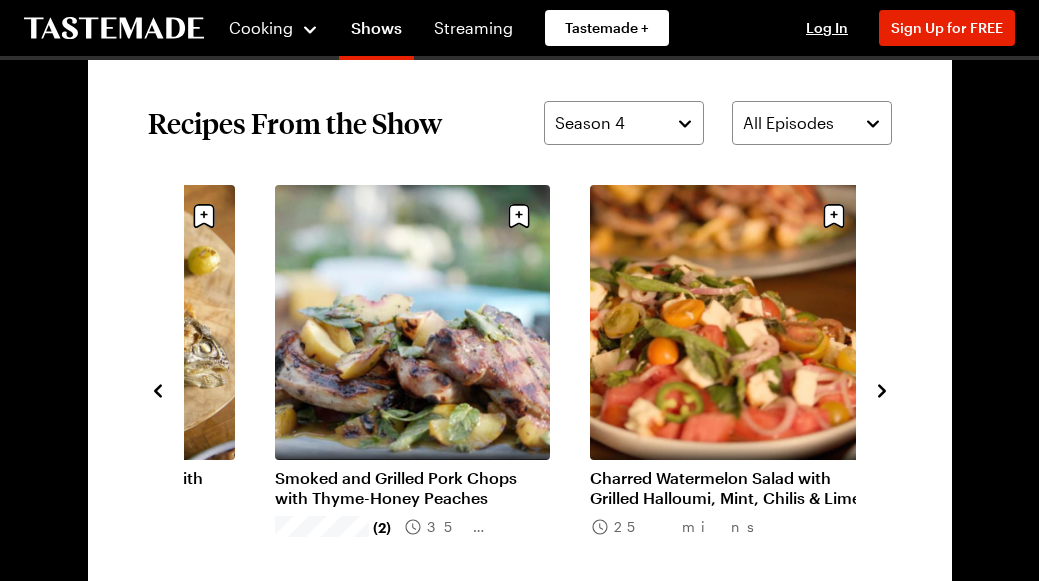click 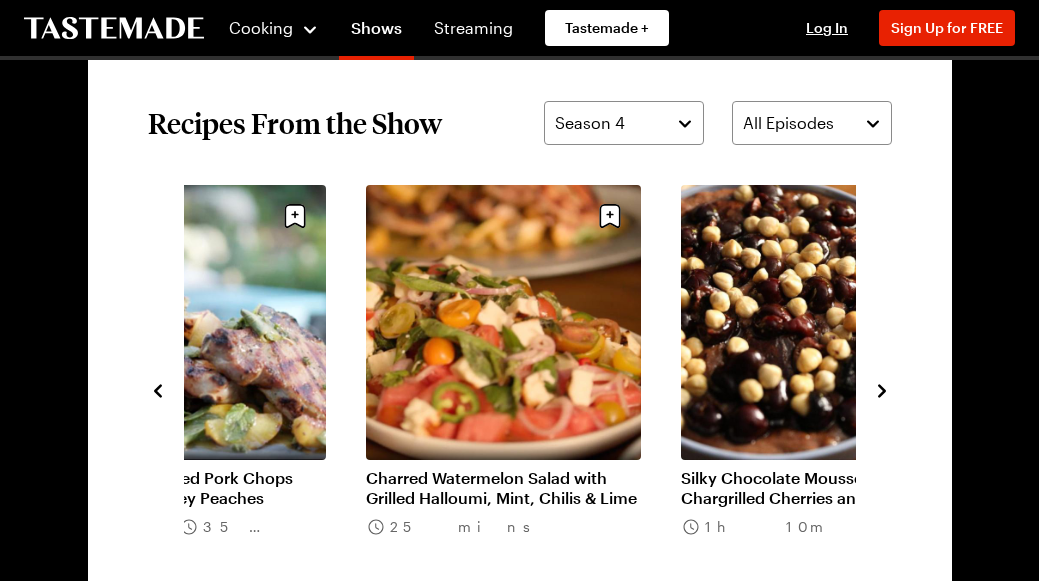 click 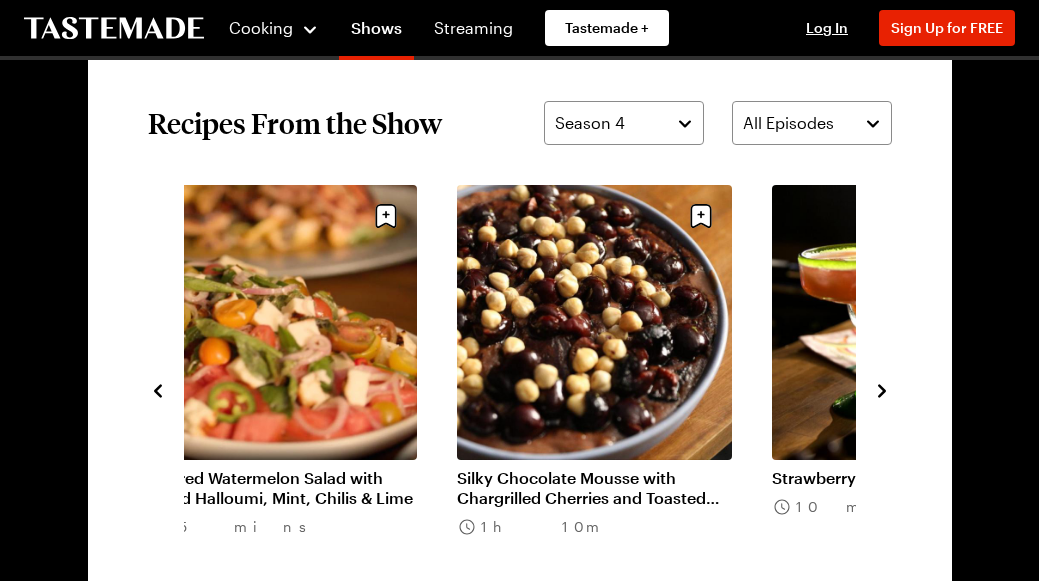 click 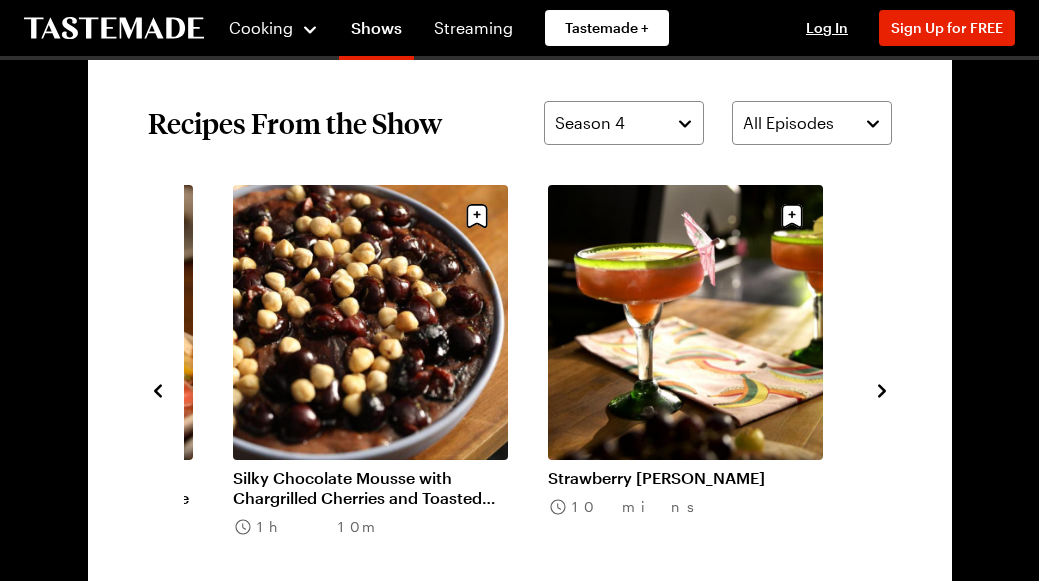 click 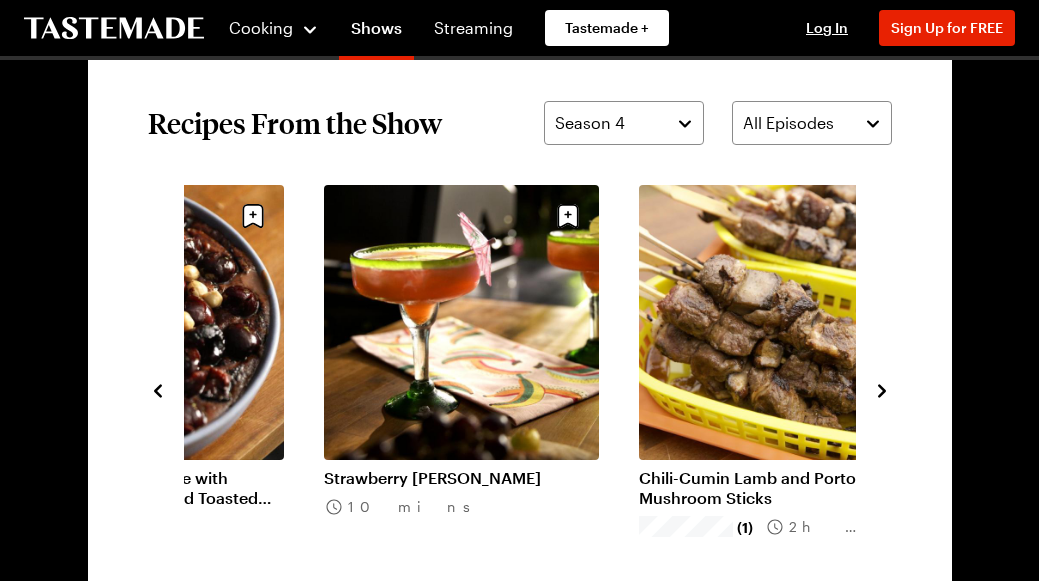 click 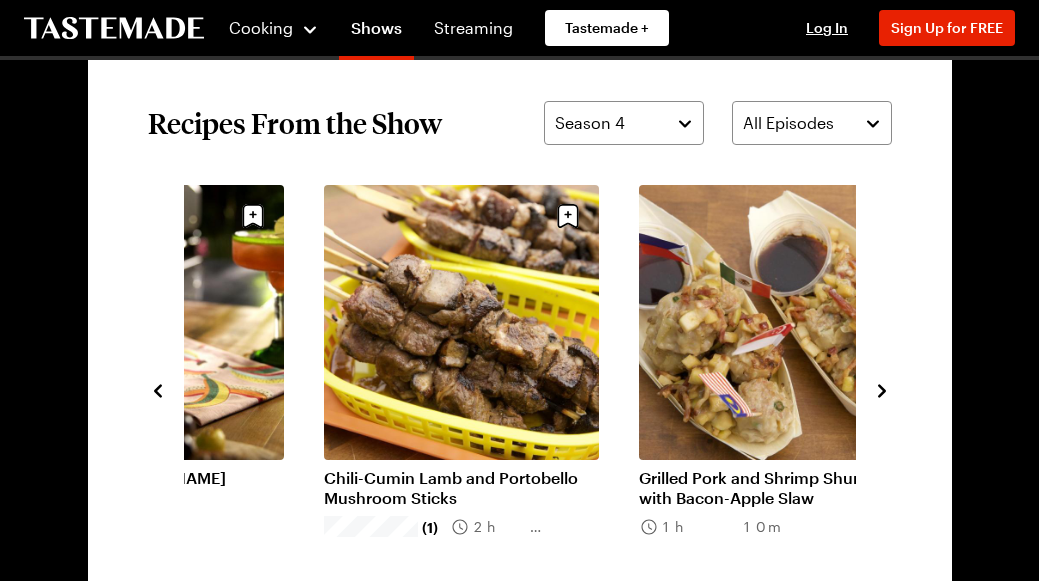 click 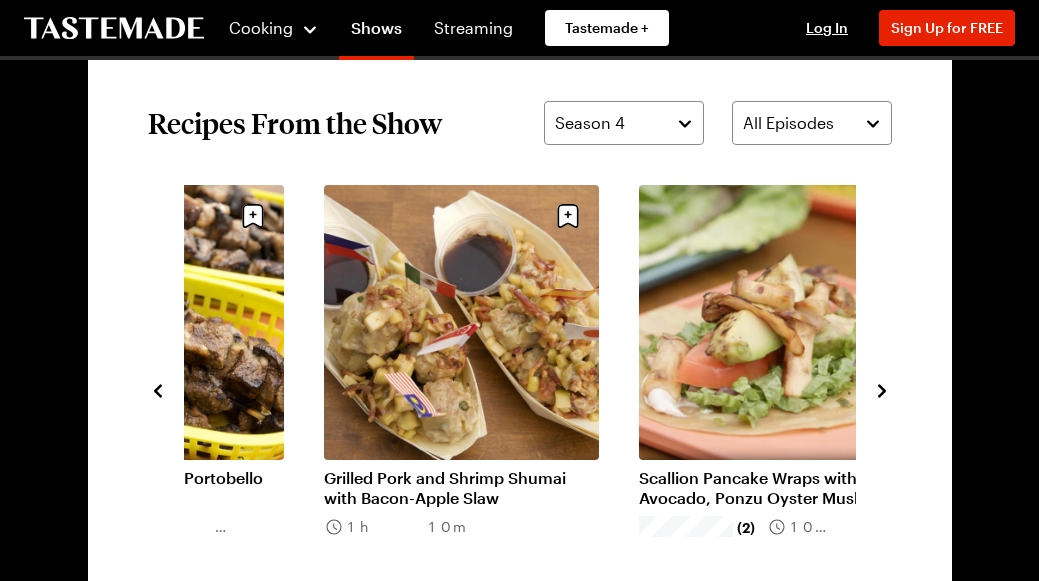 click 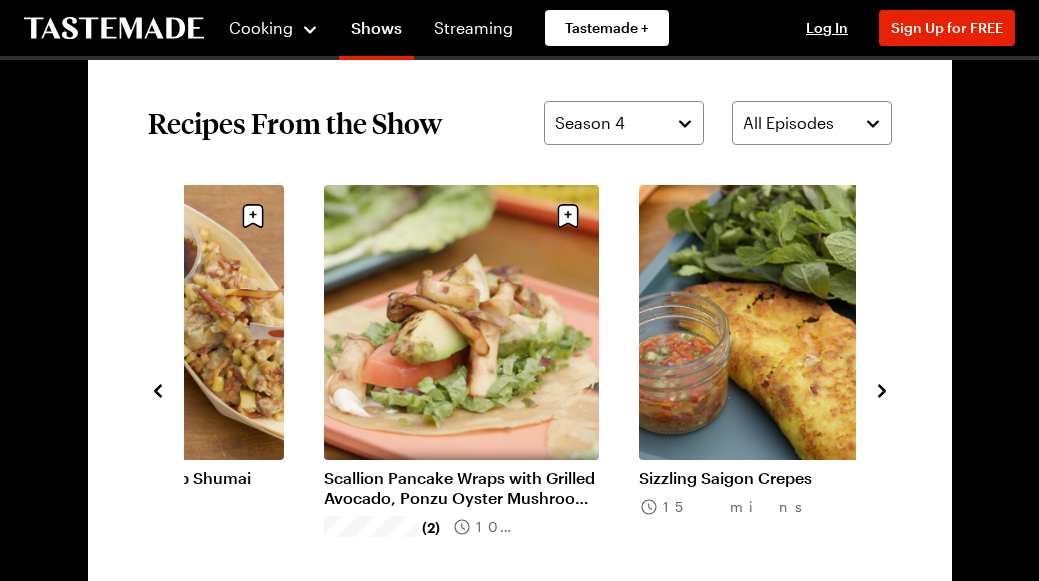 click 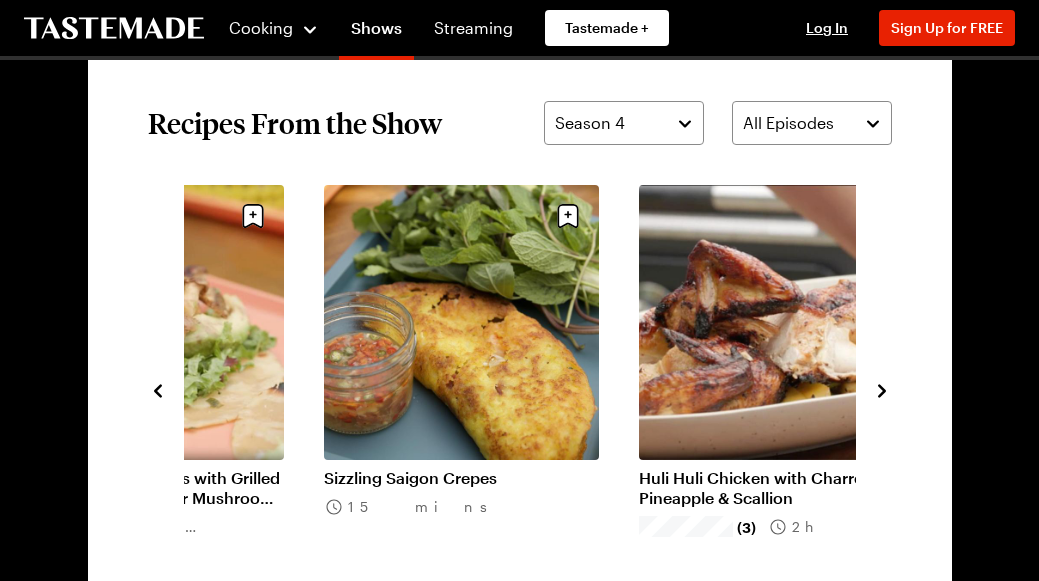 click 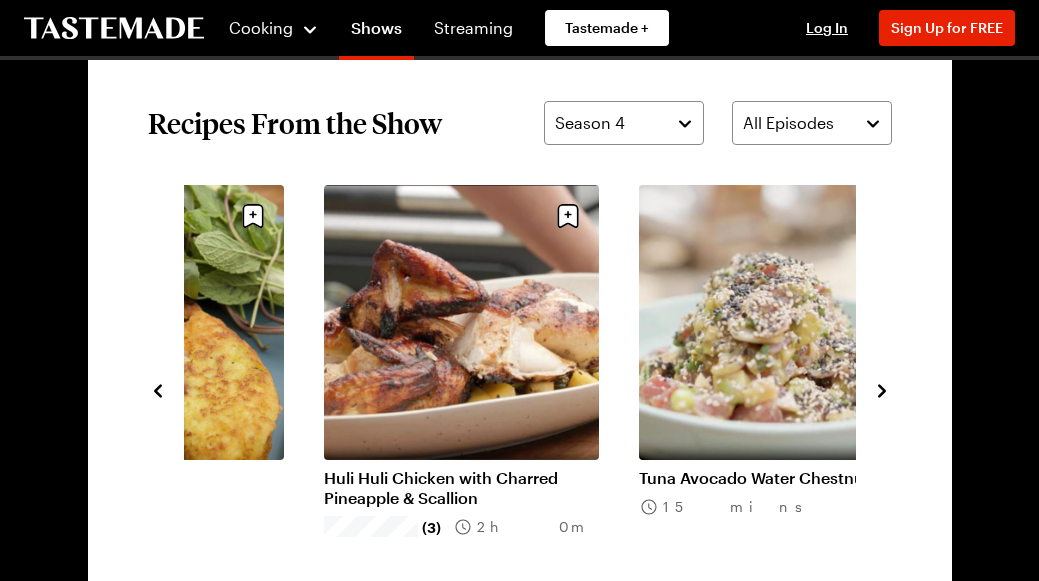 click 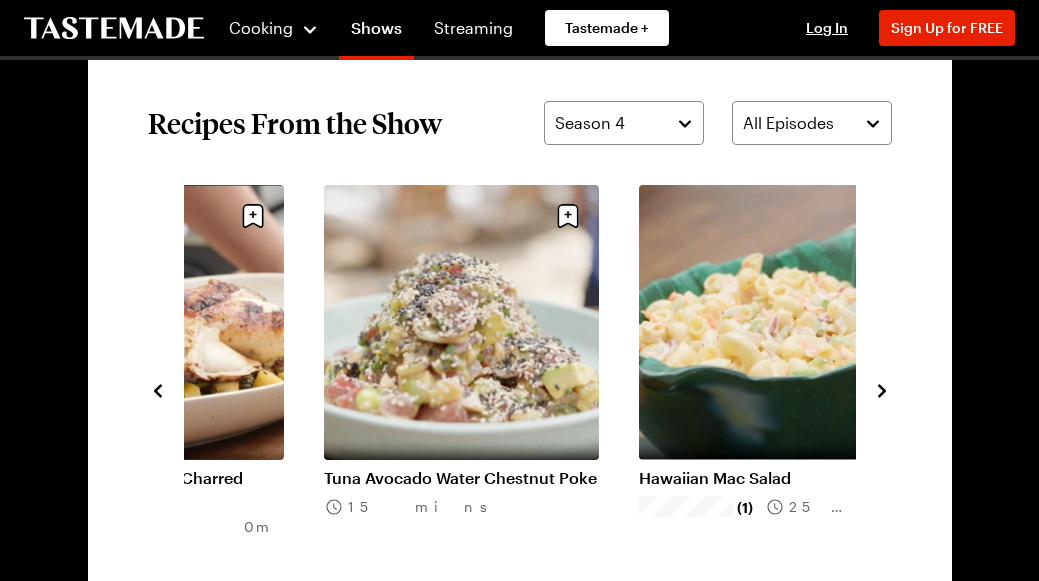 click 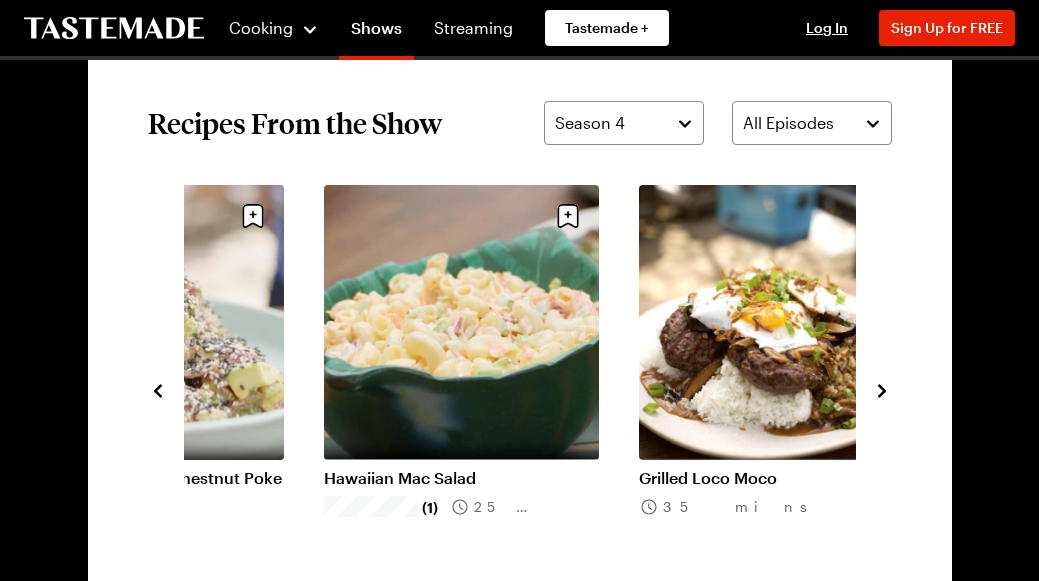 click 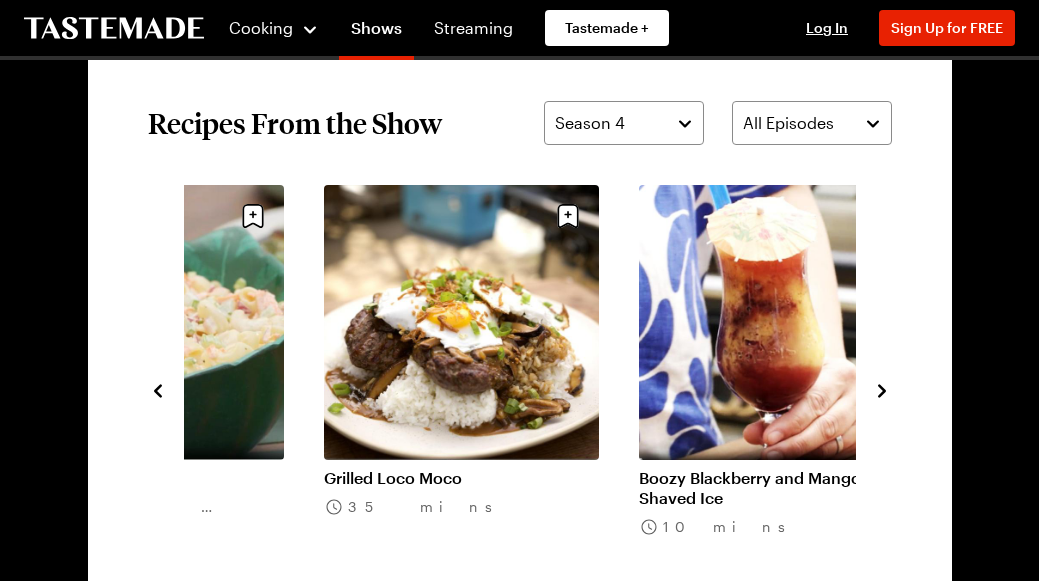 click 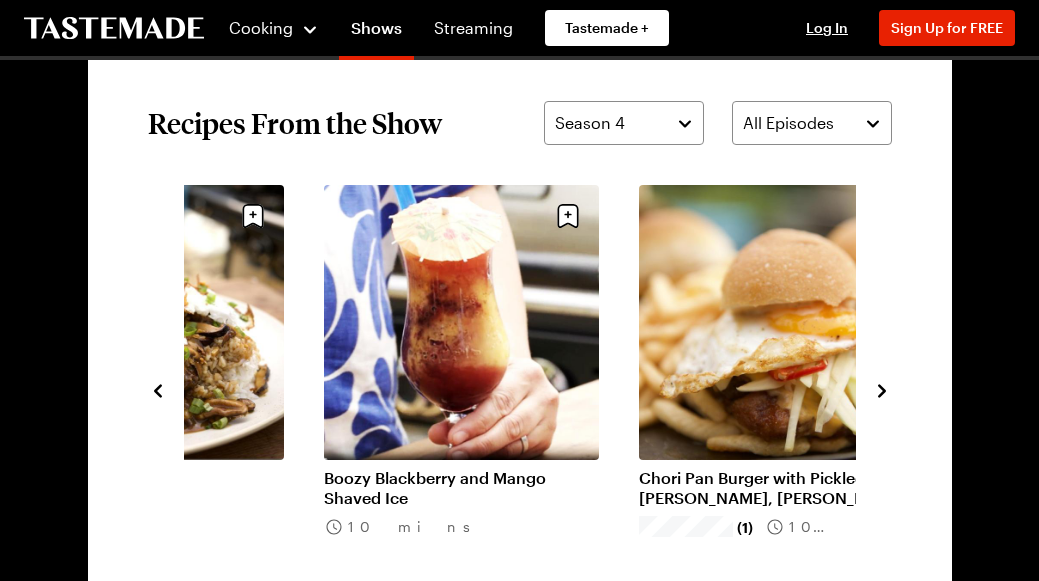click 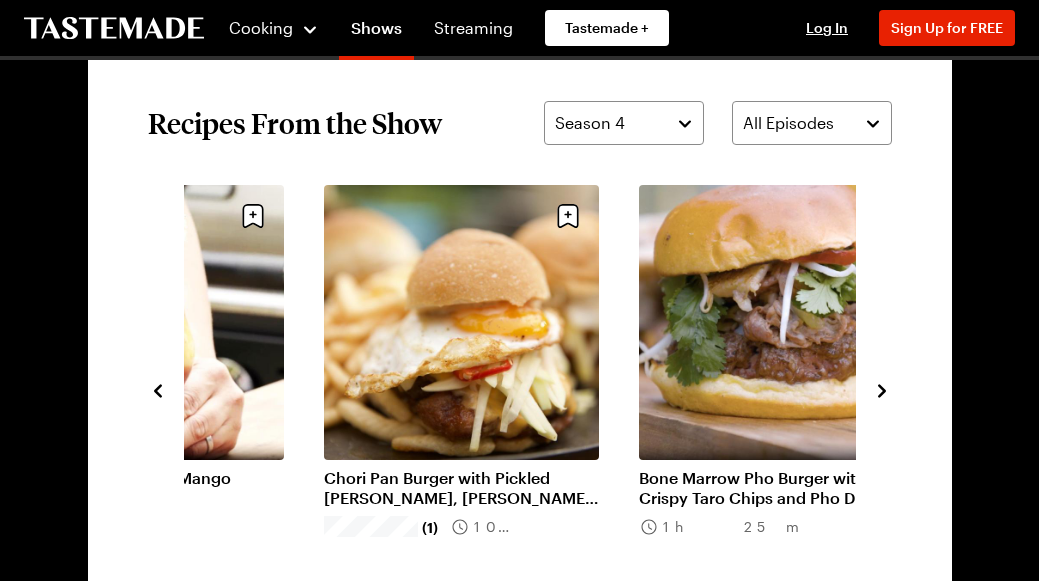 click 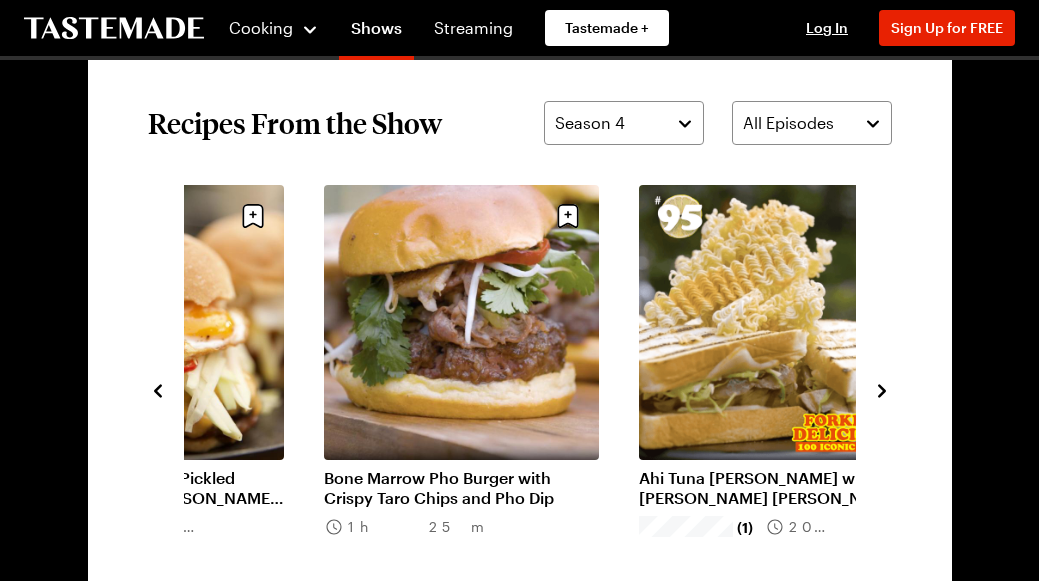click 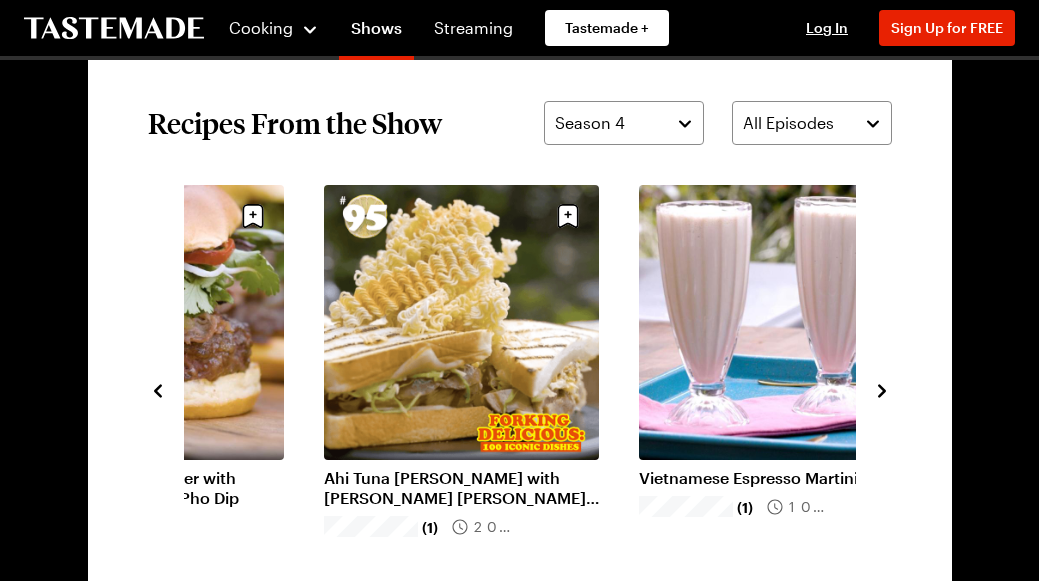 click 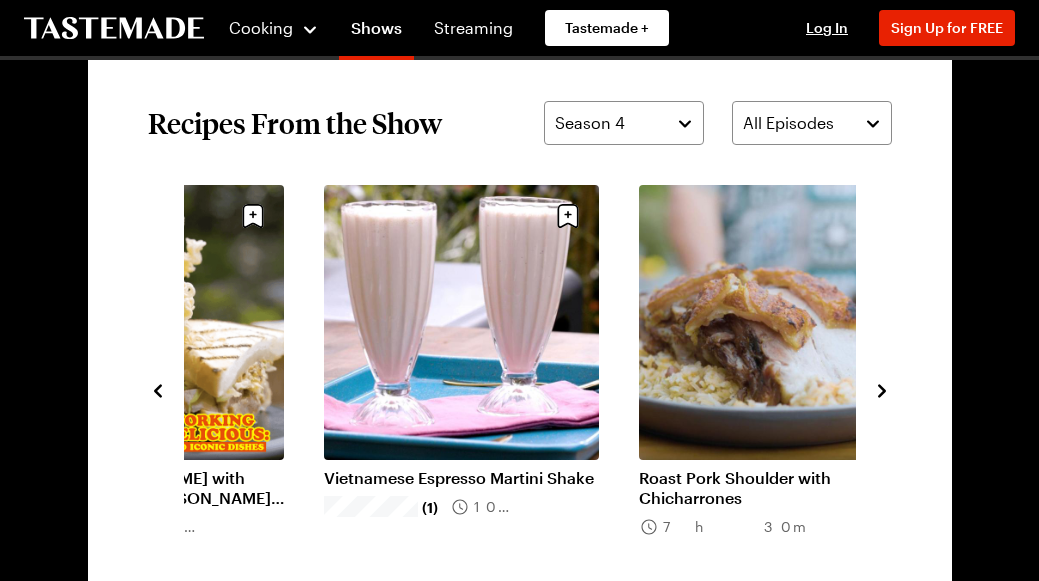 click 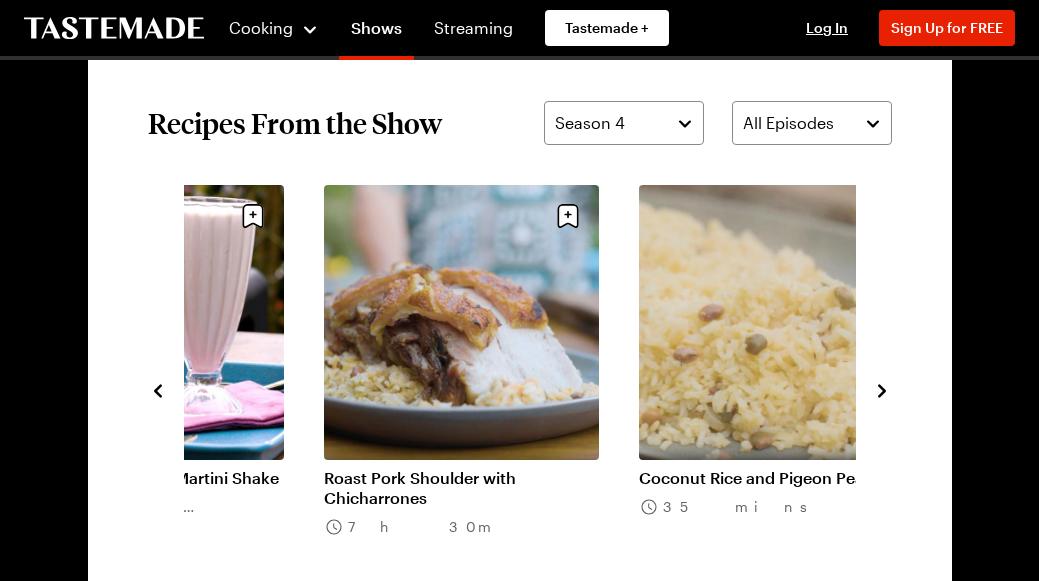 click 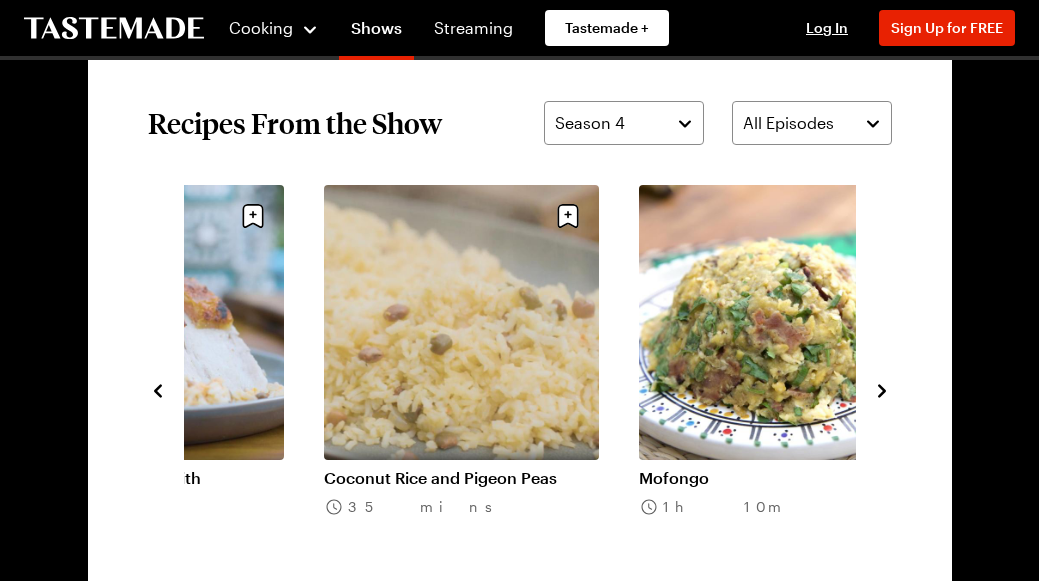 click 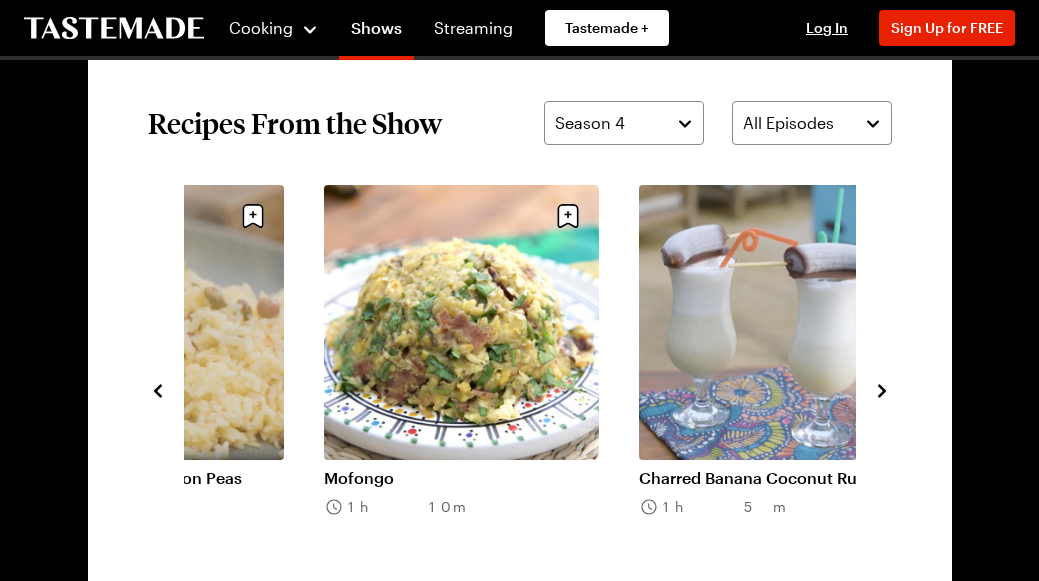 click 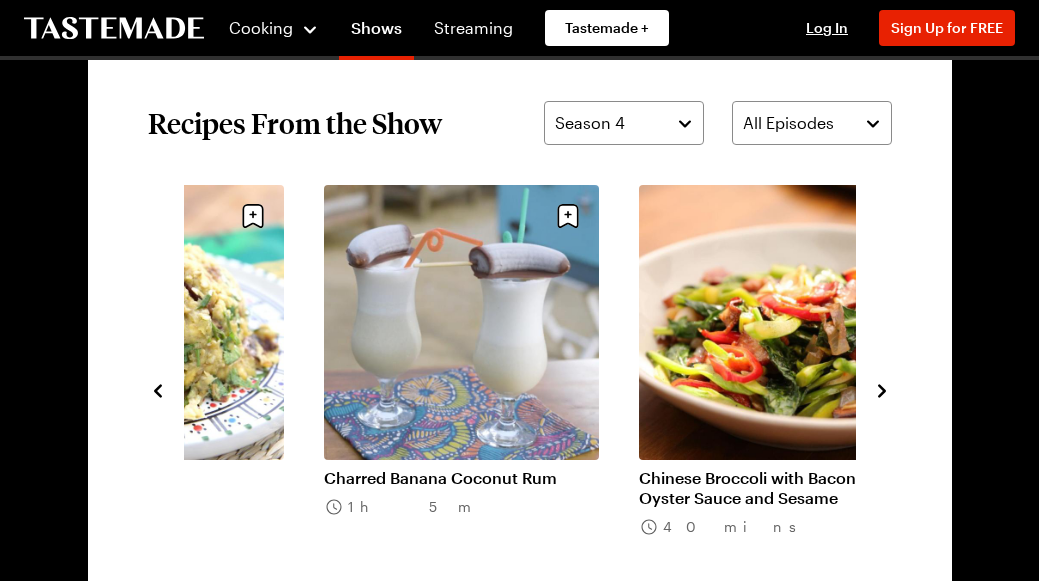 click 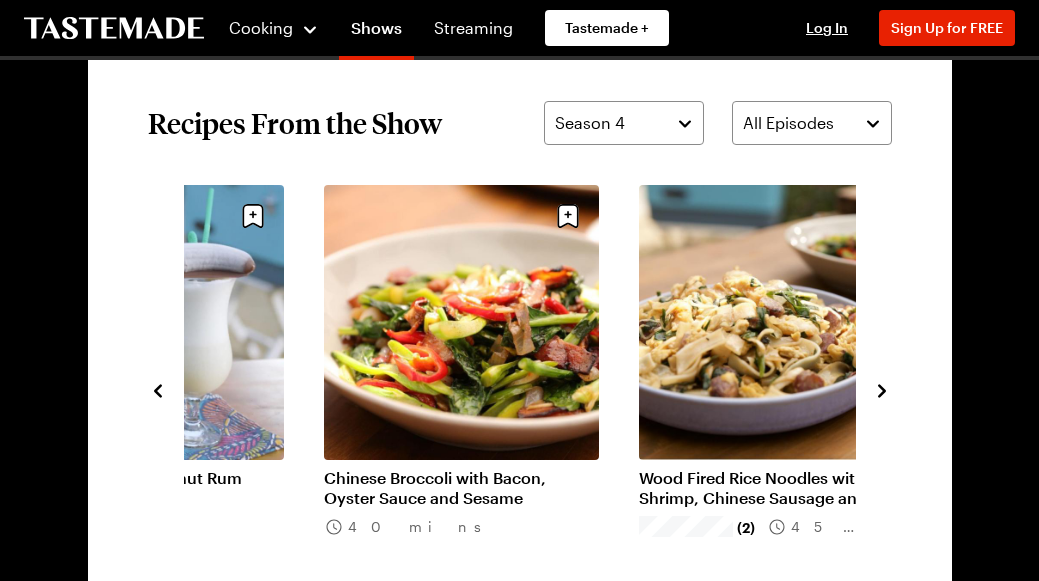 click 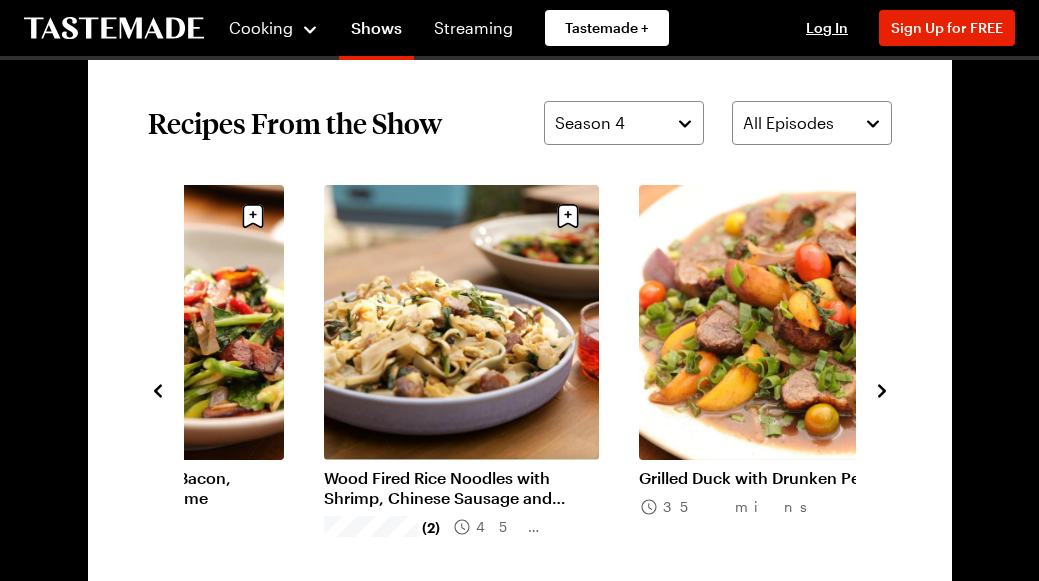 click 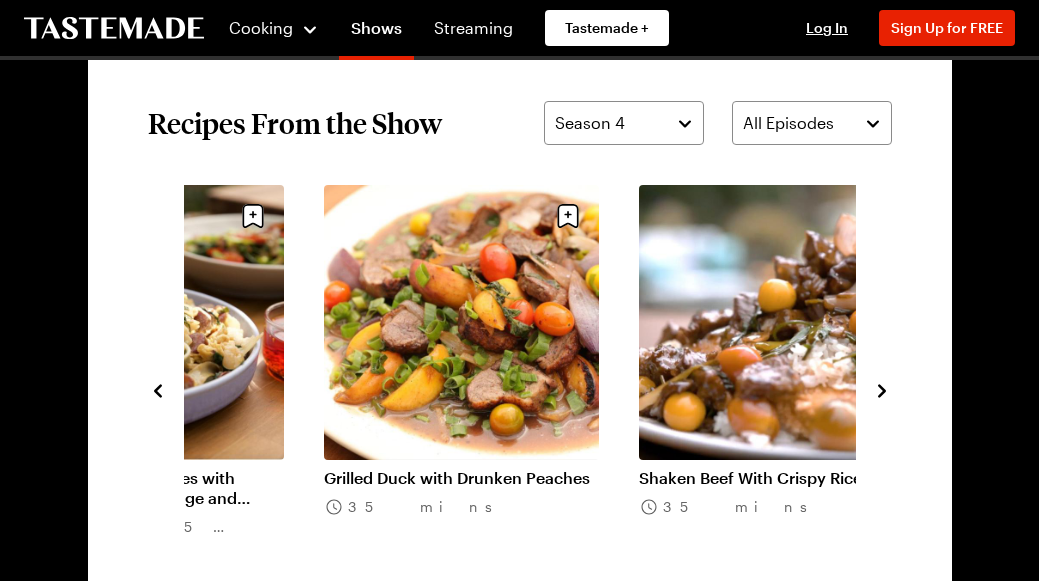 click 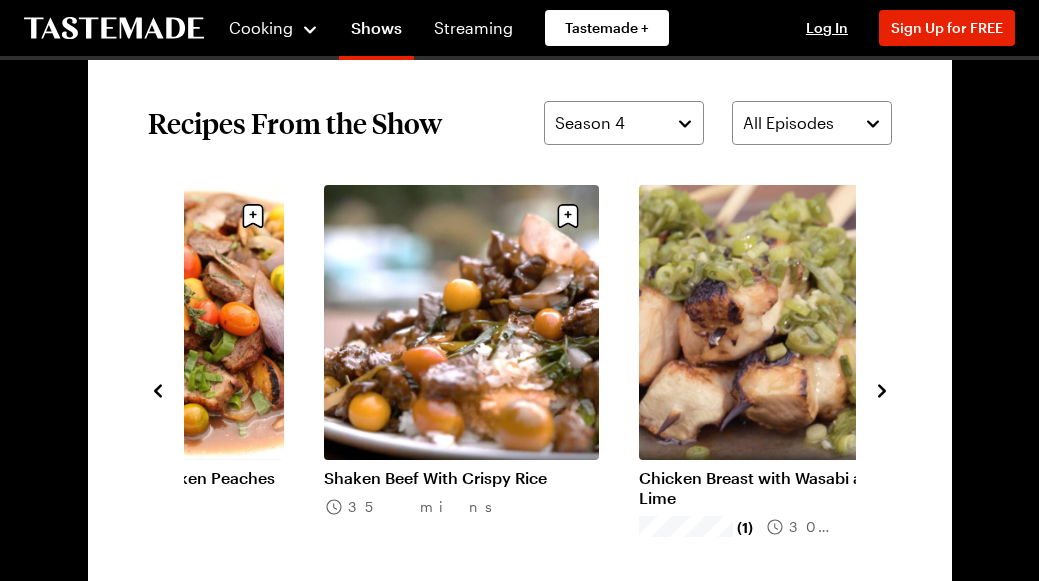 click 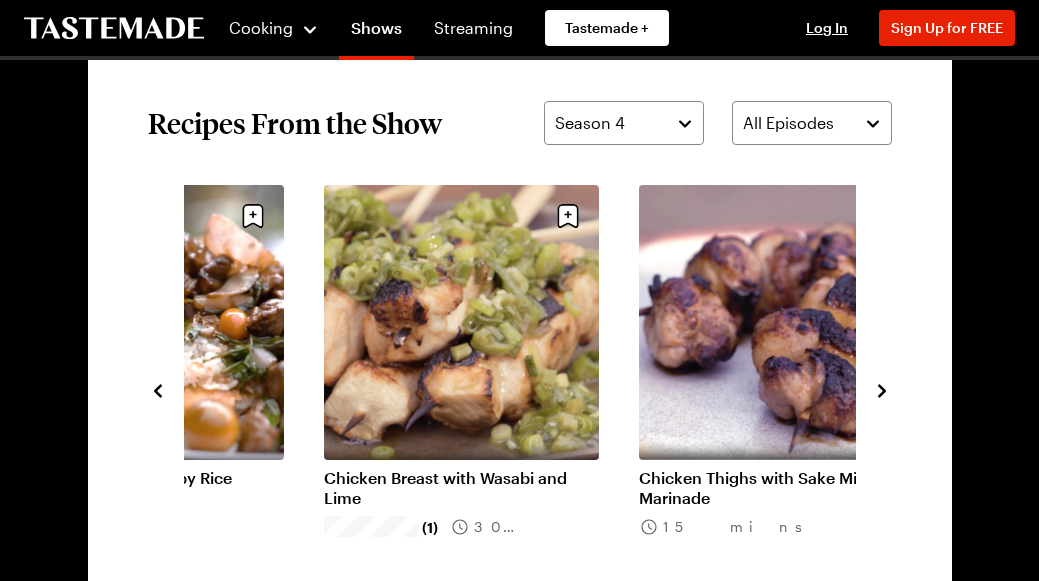 click 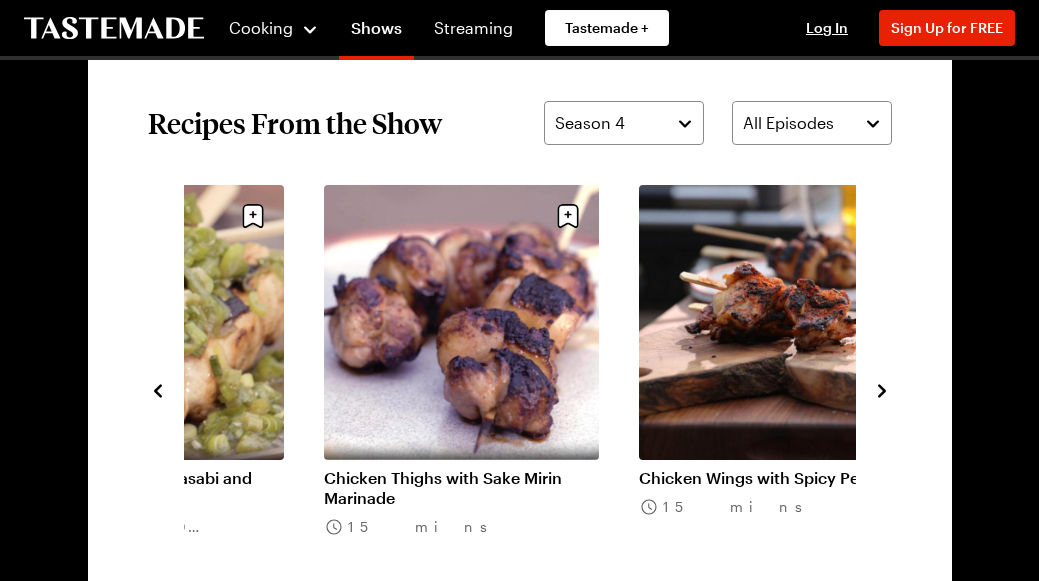 click on "Chicken Thighs with Sake Mirin Marinade" at bounding box center [461, 488] 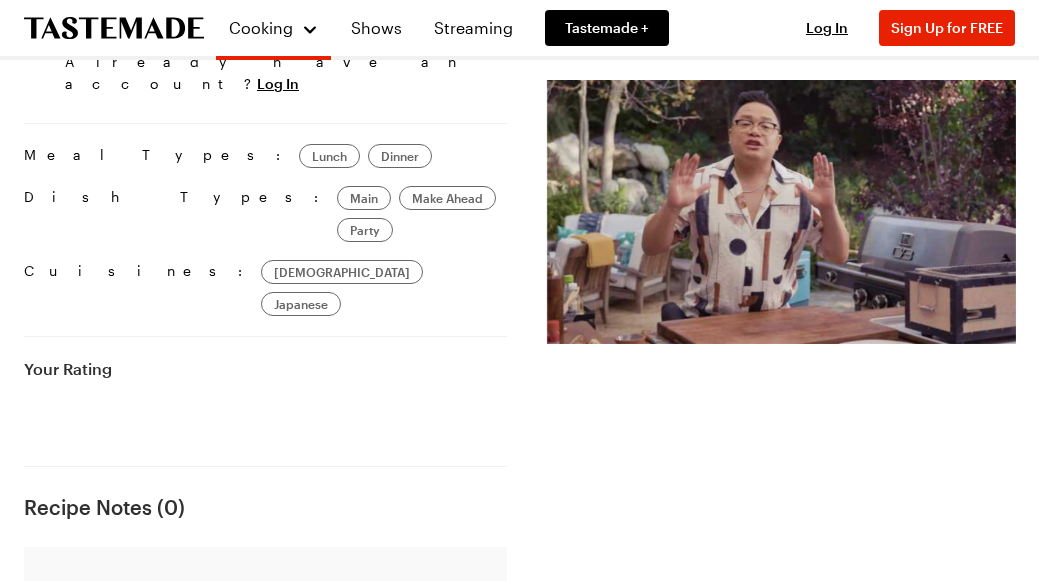 scroll, scrollTop: 0, scrollLeft: 0, axis: both 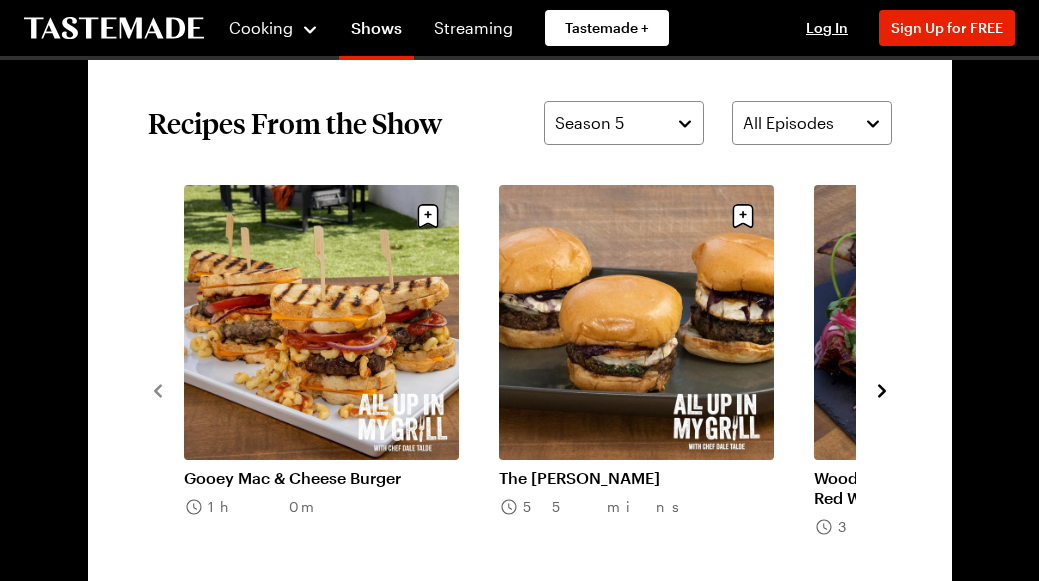 click 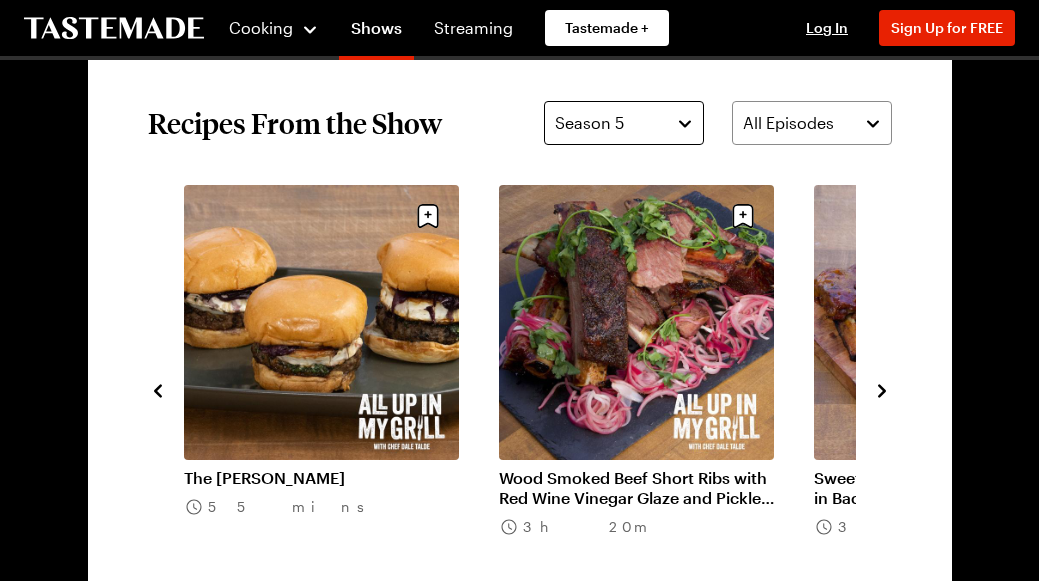 click on "Season 5" at bounding box center [624, 123] 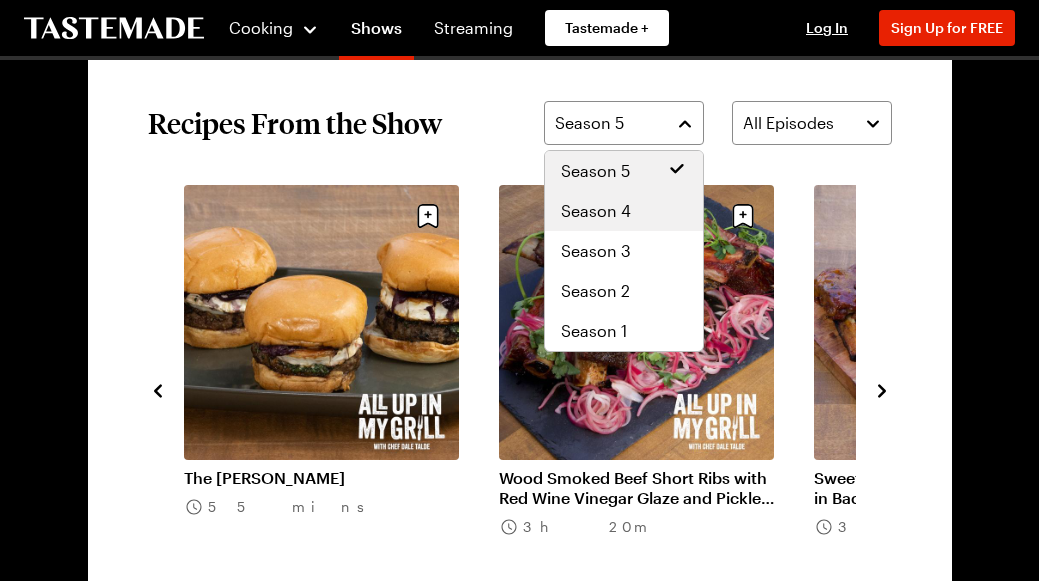 click on "Season 4" at bounding box center [624, 211] 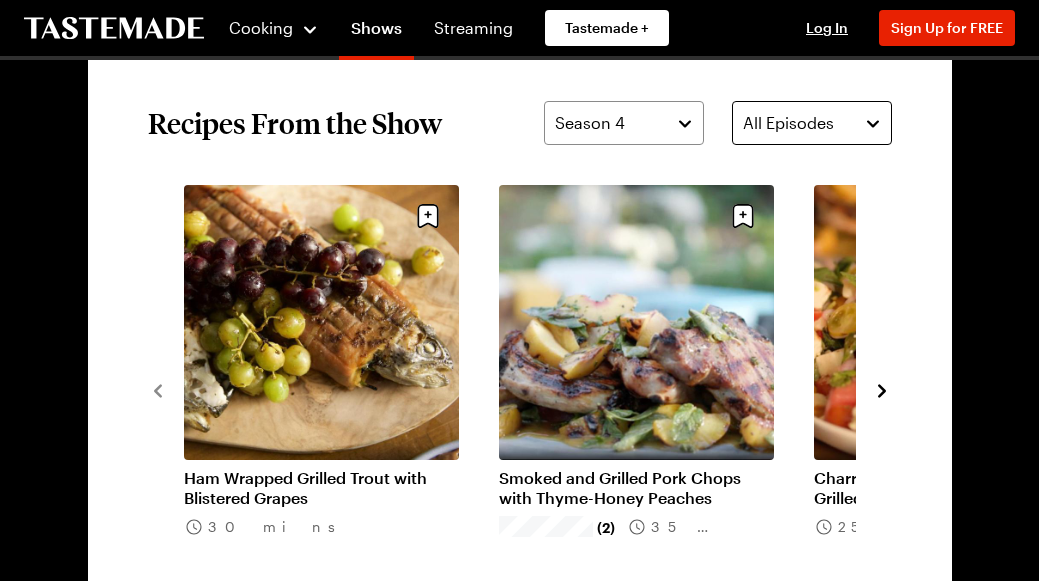 click on "All Episodes" at bounding box center [812, 123] 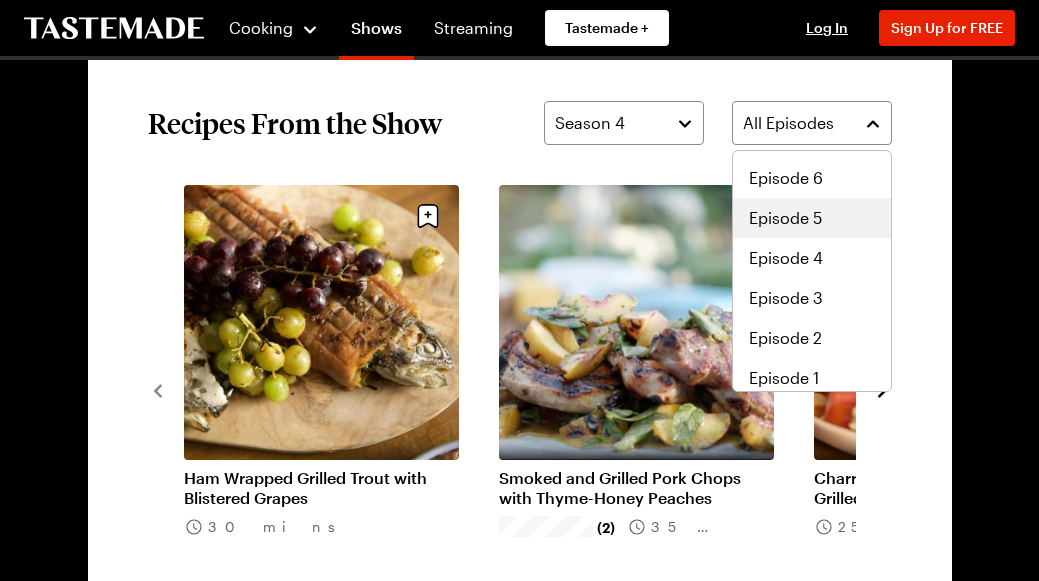 scroll, scrollTop: 115, scrollLeft: 0, axis: vertical 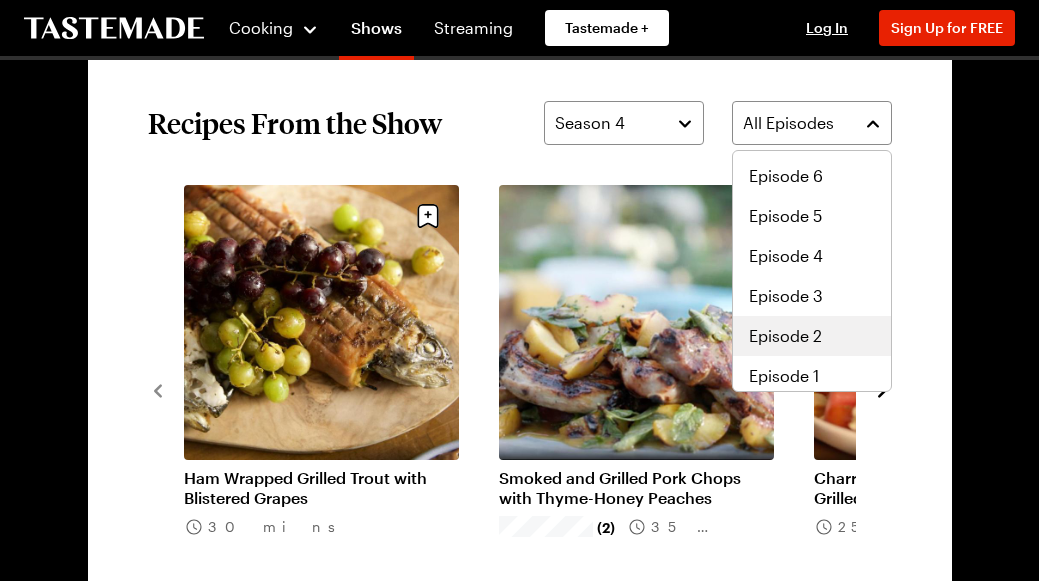 click on "Episode 2" at bounding box center (785, 336) 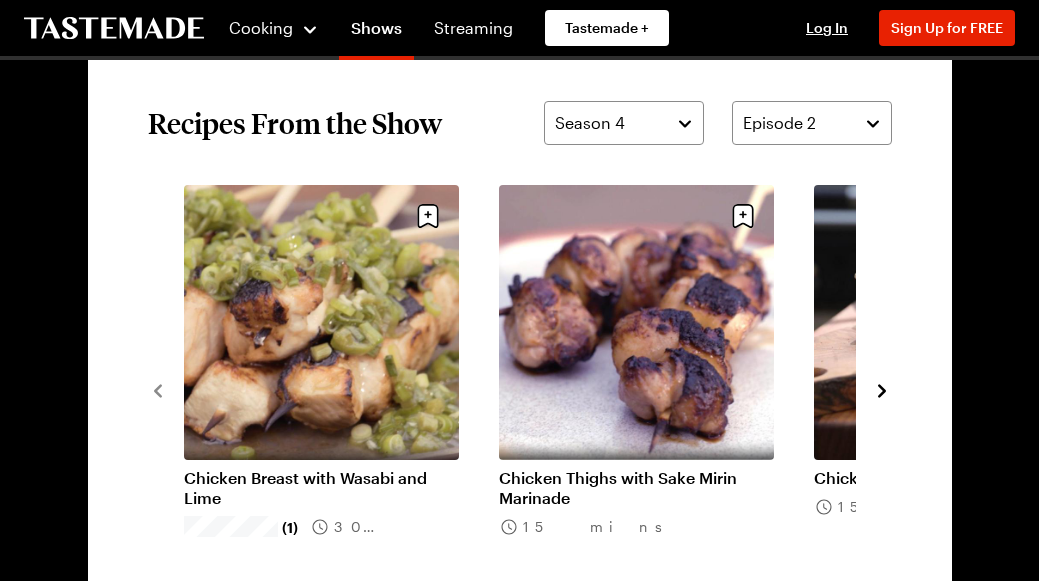click on "Chicken Breast with Wasabi and Lime" at bounding box center [321, 488] 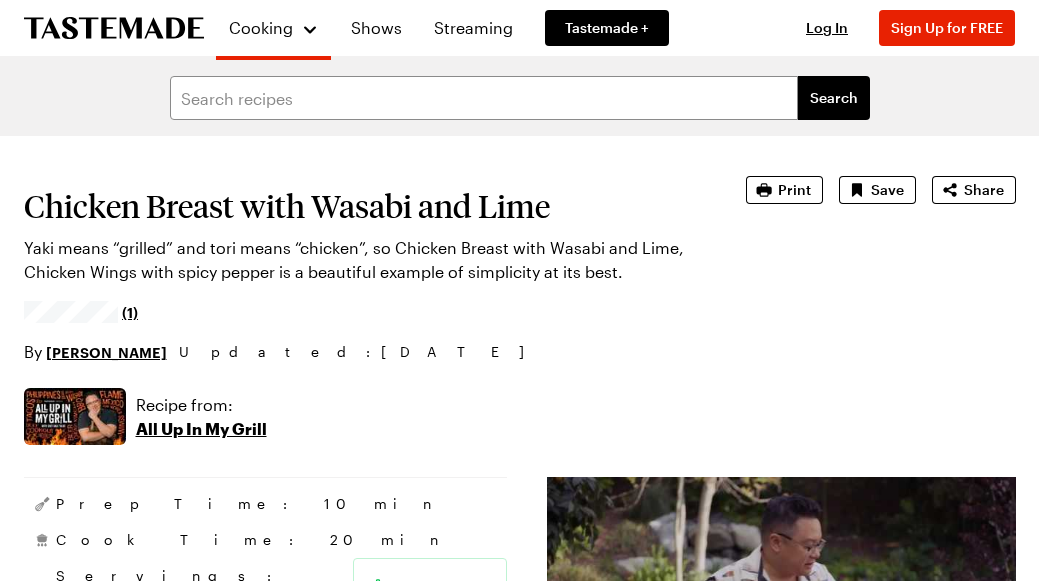 scroll, scrollTop: 0, scrollLeft: 0, axis: both 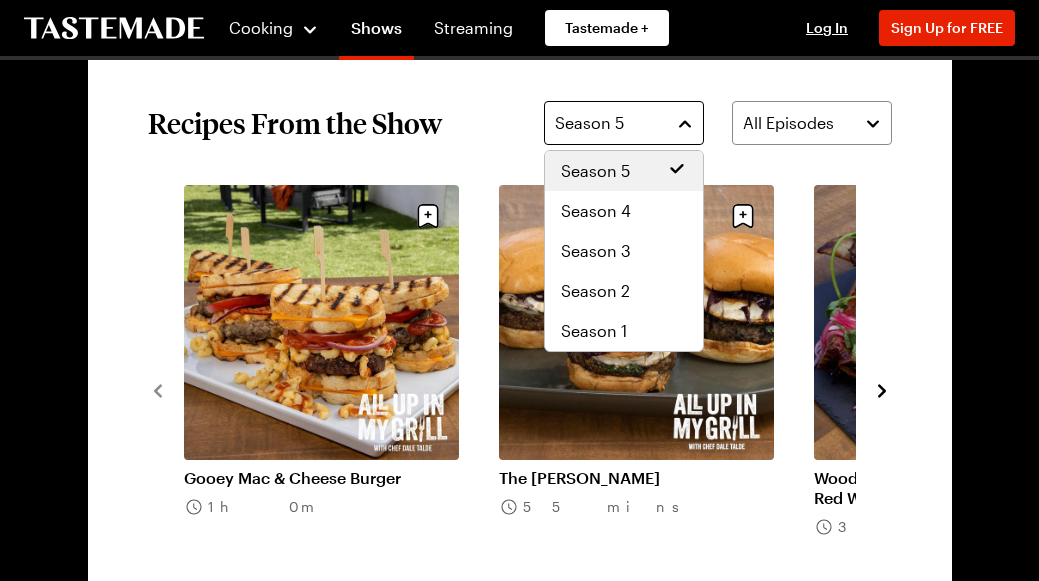 click on "Season 5" at bounding box center (624, 123) 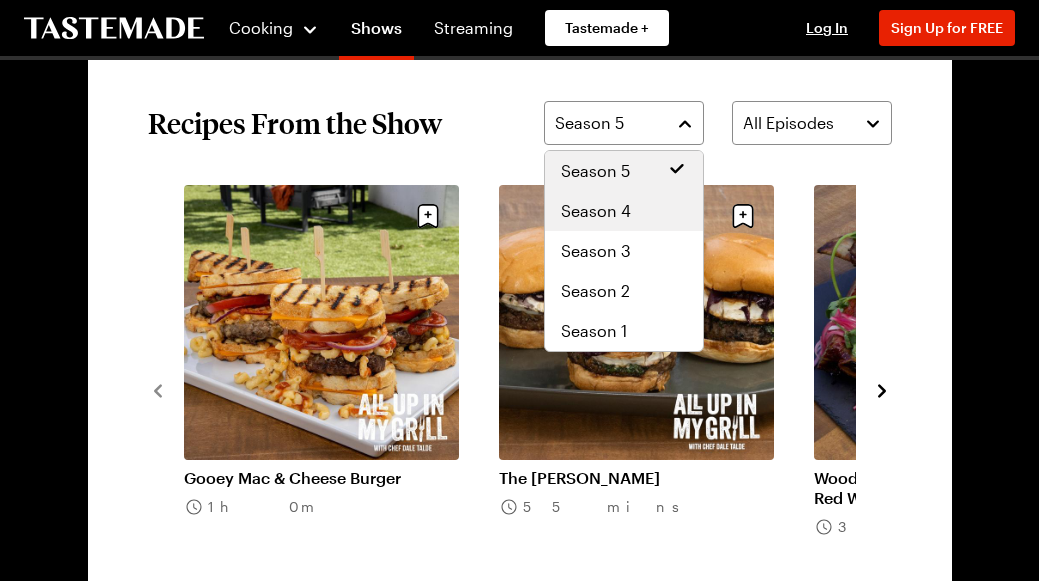 click on "Season 4" at bounding box center [624, 211] 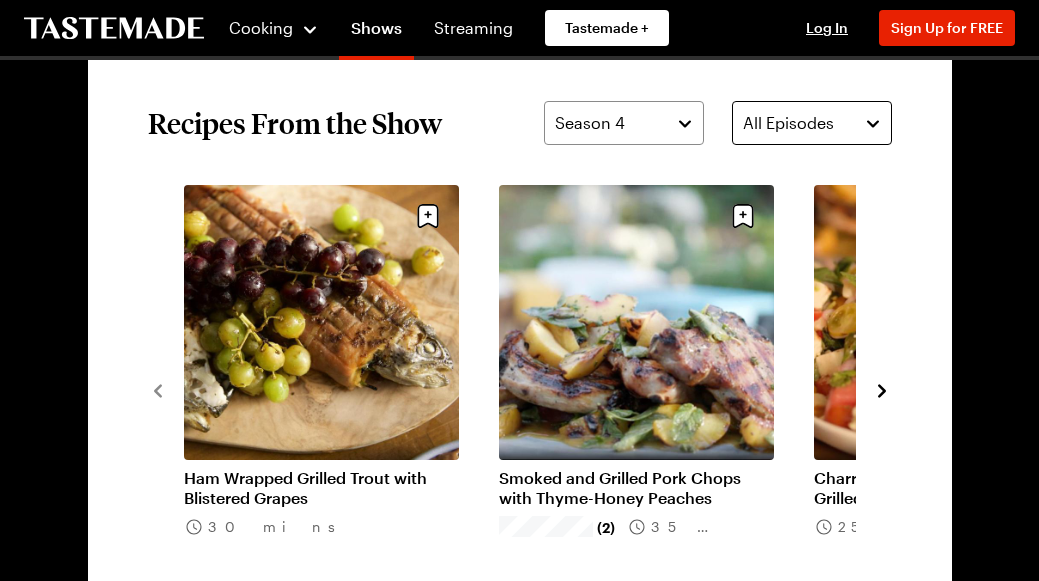 click on "All Episodes" at bounding box center [812, 123] 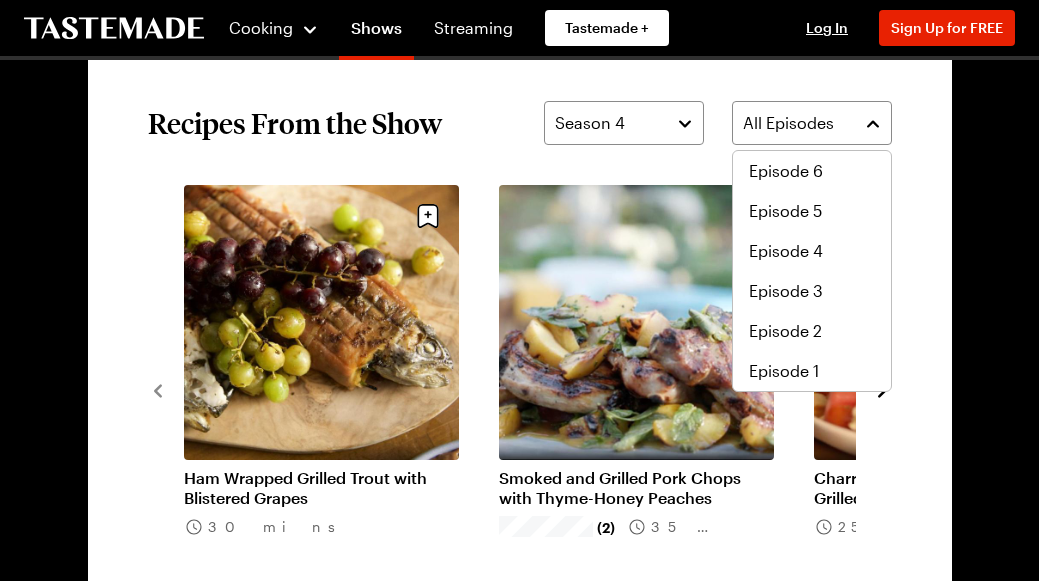 scroll, scrollTop: 120, scrollLeft: 0, axis: vertical 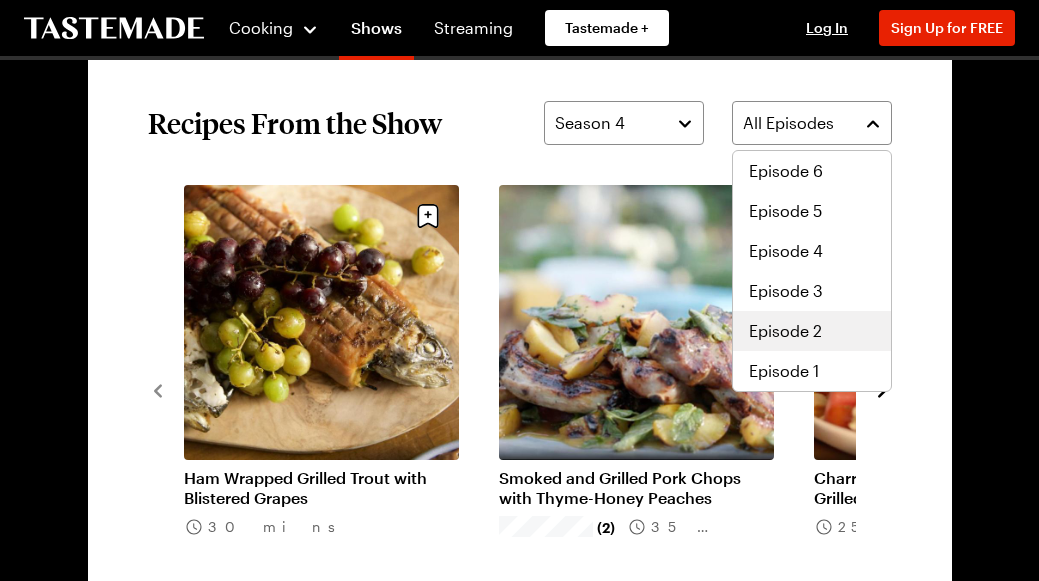 click on "Episode 2" at bounding box center (785, 331) 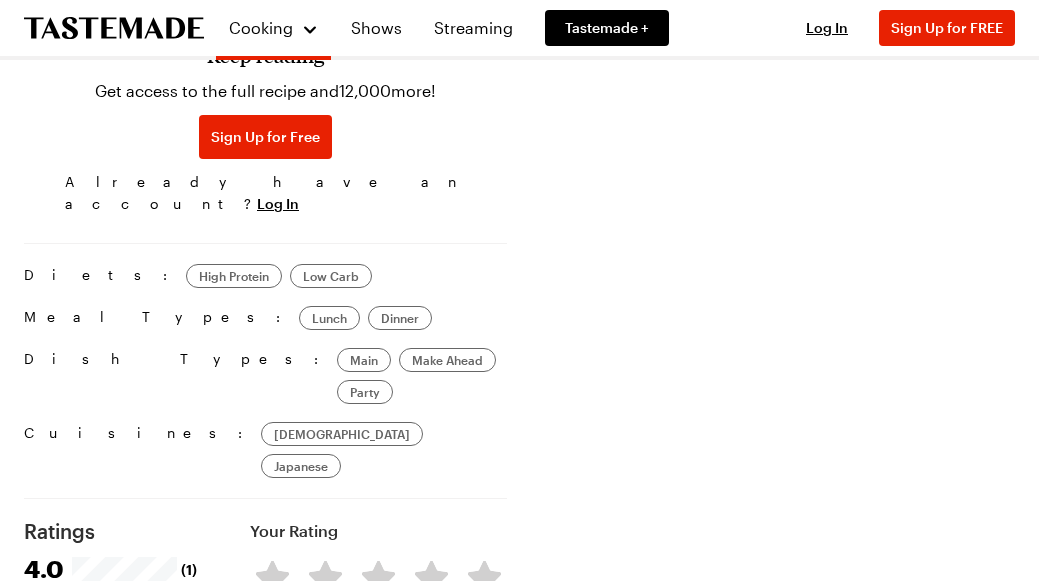 scroll, scrollTop: 0, scrollLeft: 0, axis: both 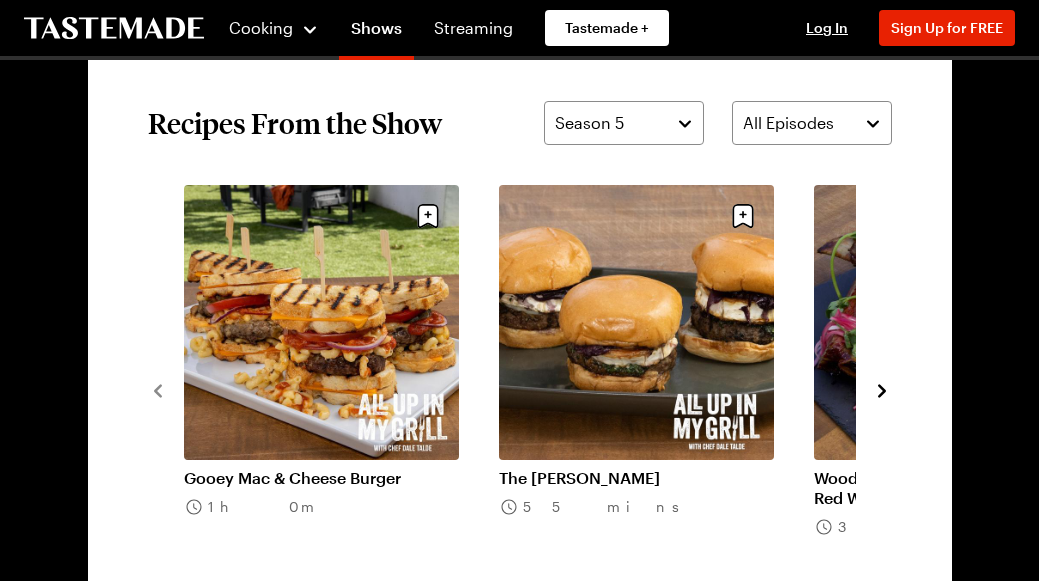 click on "The [PERSON_NAME]" at bounding box center (636, 478) 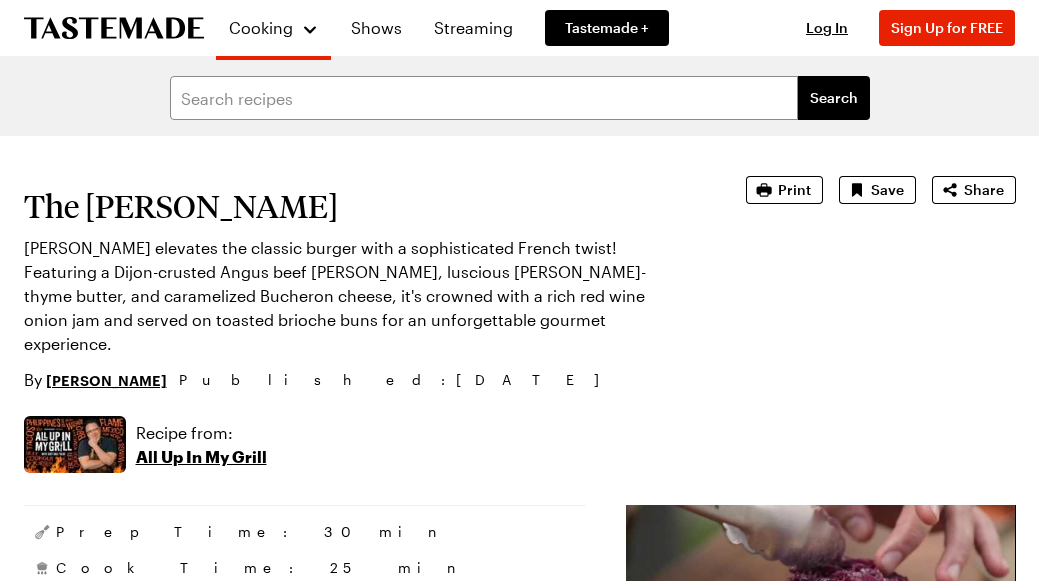 scroll, scrollTop: 0, scrollLeft: 0, axis: both 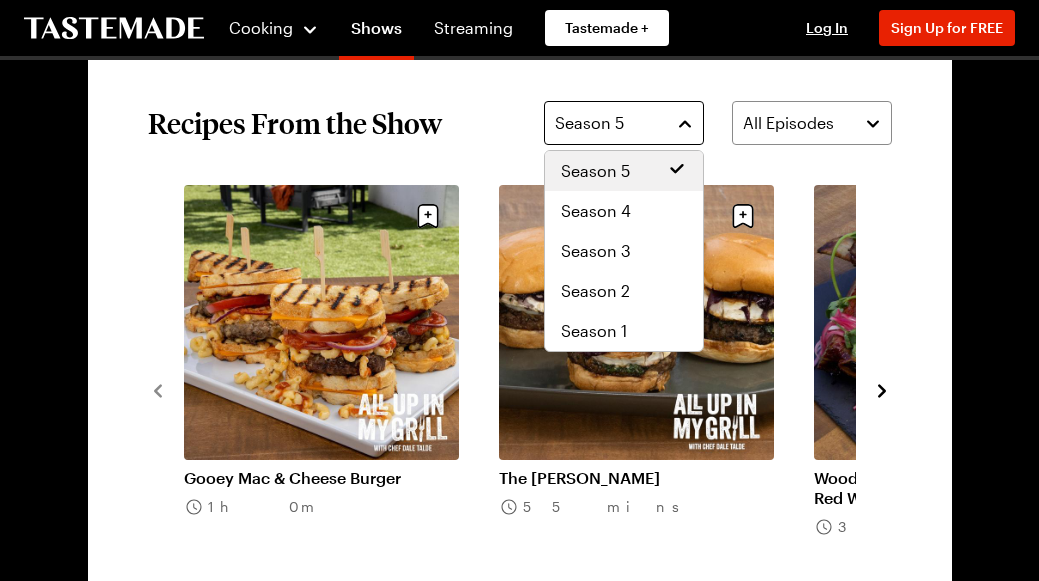 click on "Season 5" at bounding box center (624, 123) 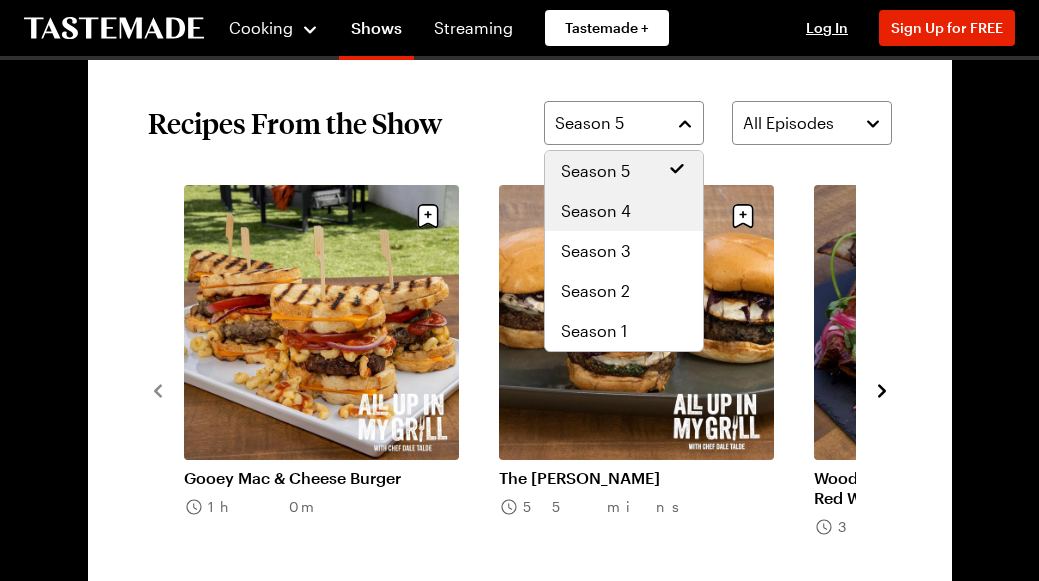 click on "Season 4" at bounding box center (596, 211) 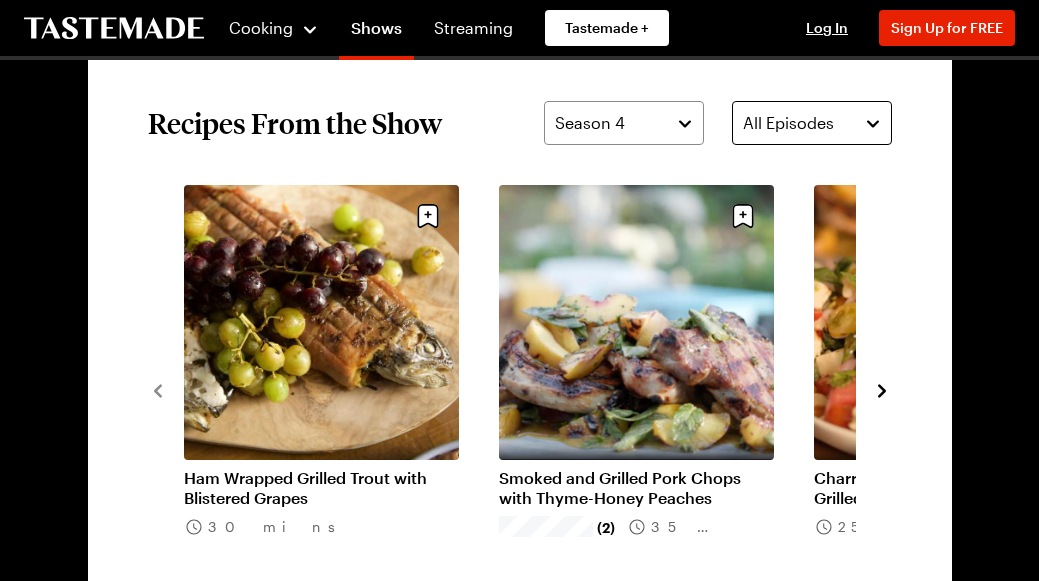 click on "All Episodes" at bounding box center (812, 123) 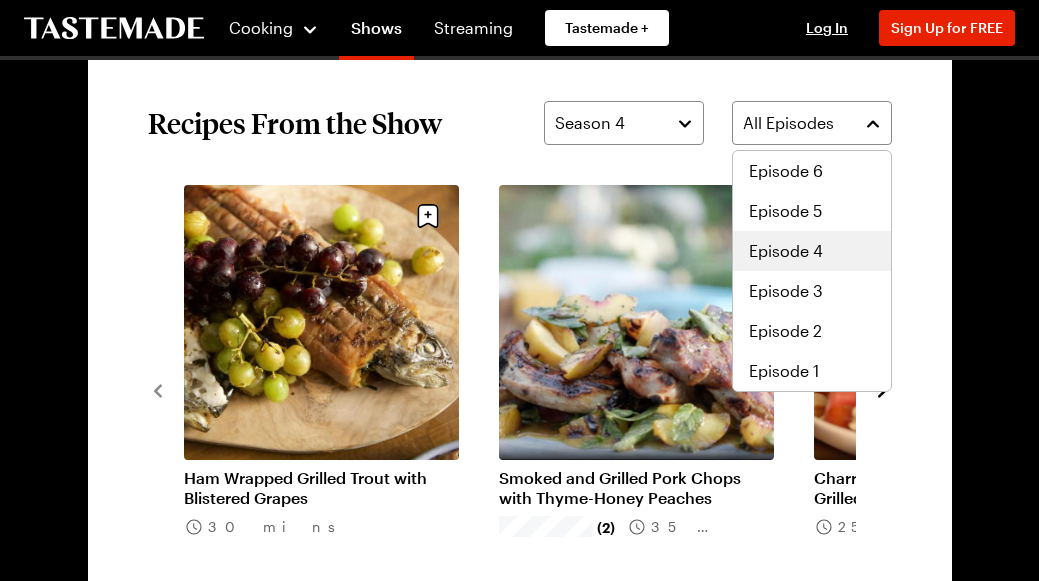 scroll, scrollTop: 120, scrollLeft: 0, axis: vertical 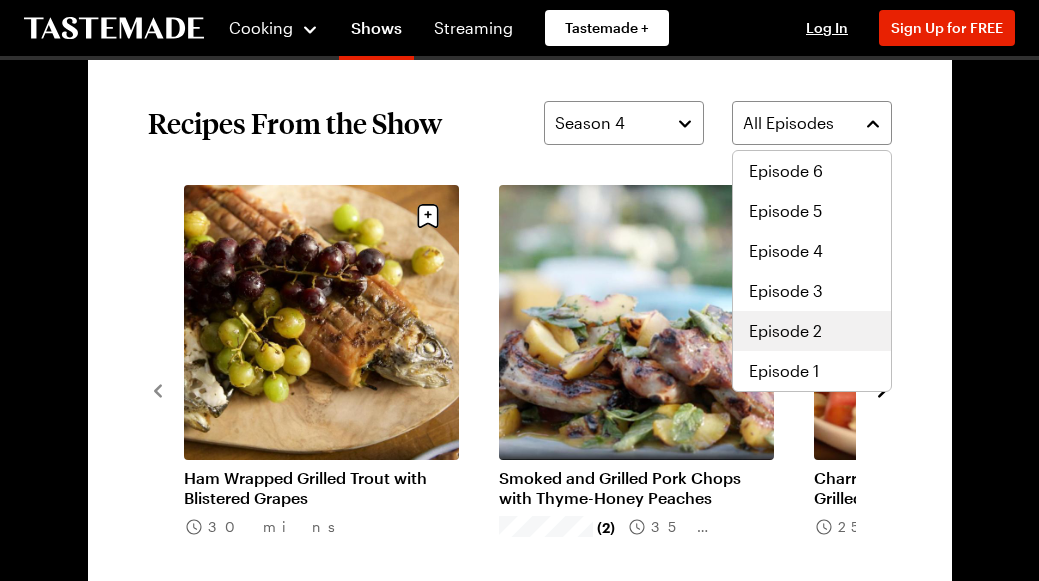 click on "Episode 2" at bounding box center [785, 331] 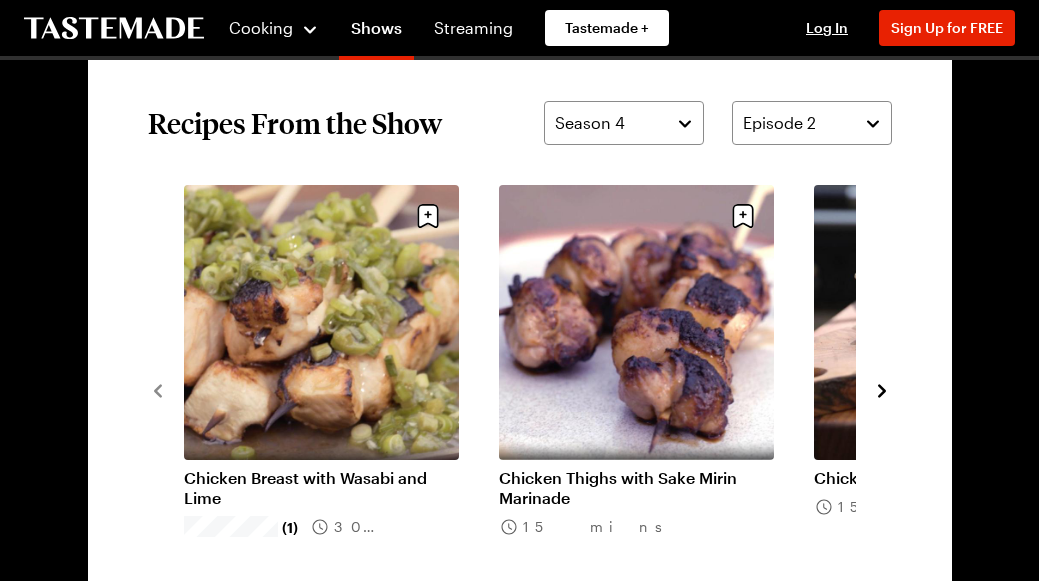 click 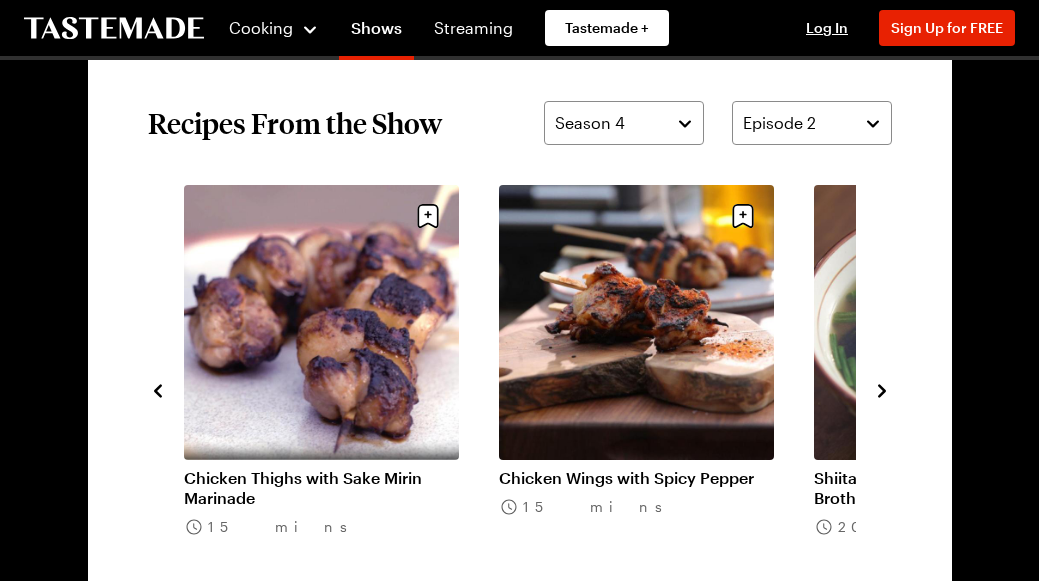 click 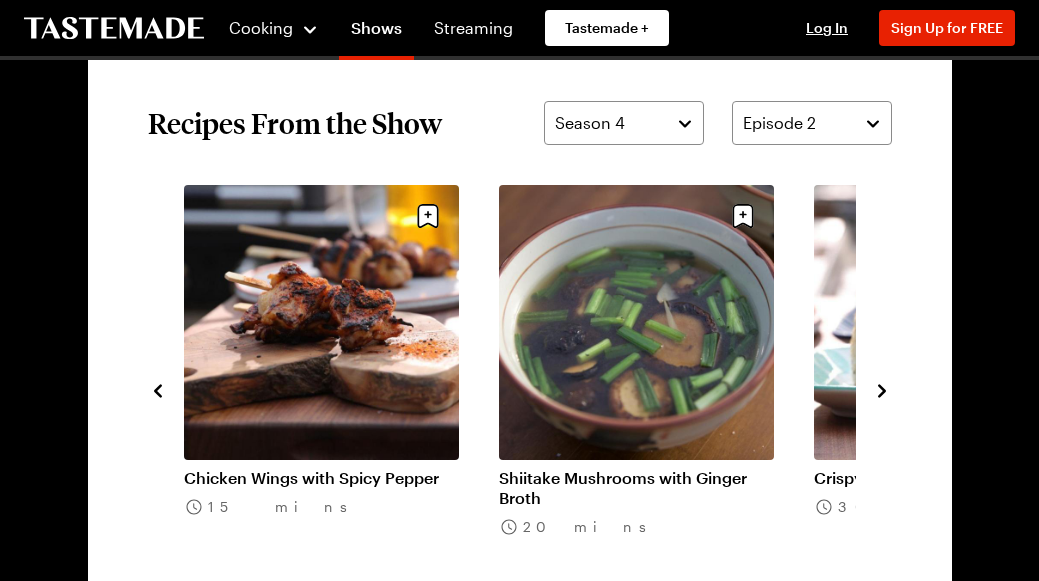 click 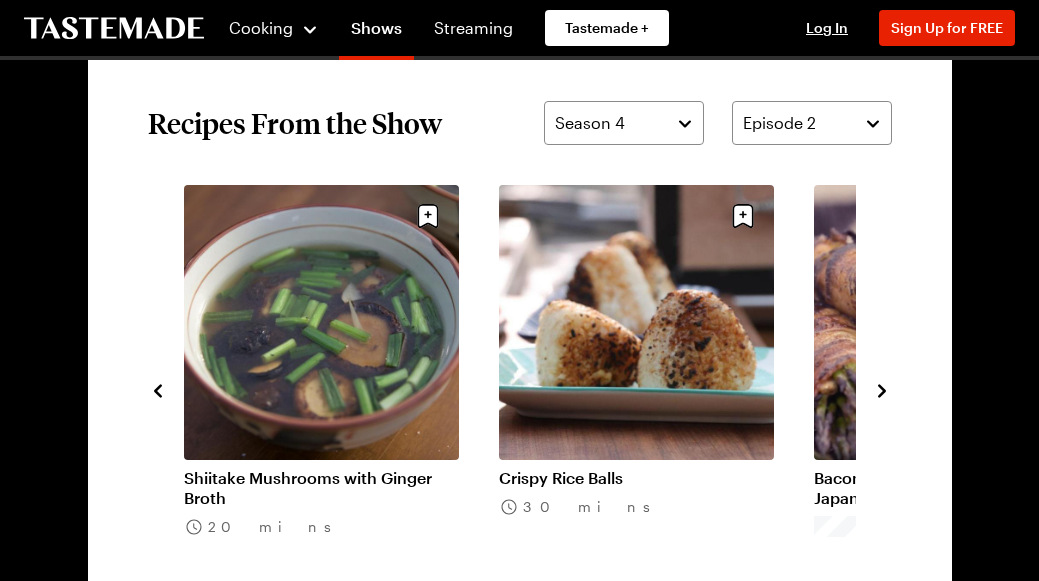 click 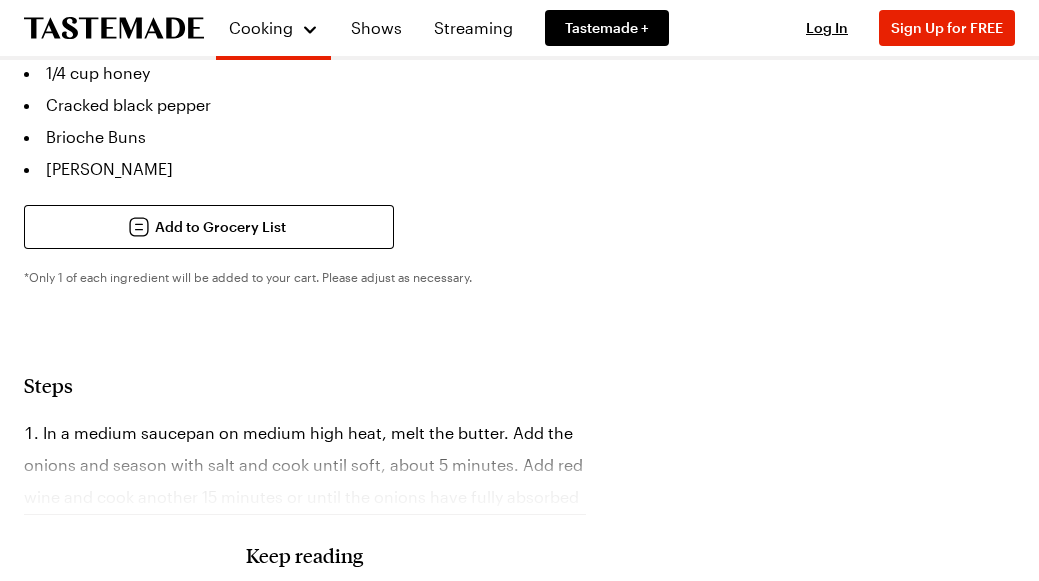 scroll, scrollTop: 0, scrollLeft: 0, axis: both 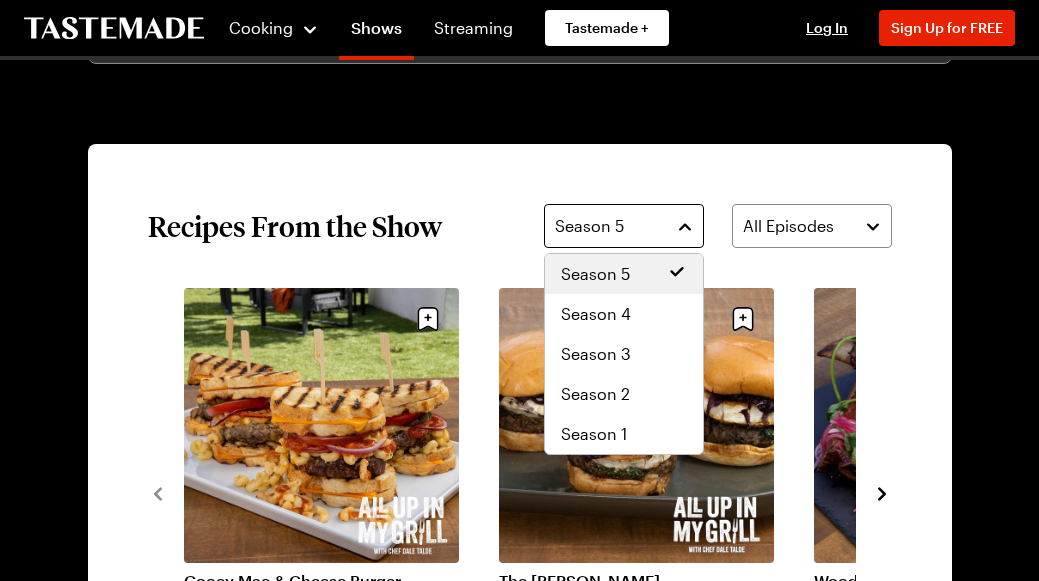 click on "Season 5" at bounding box center (624, 226) 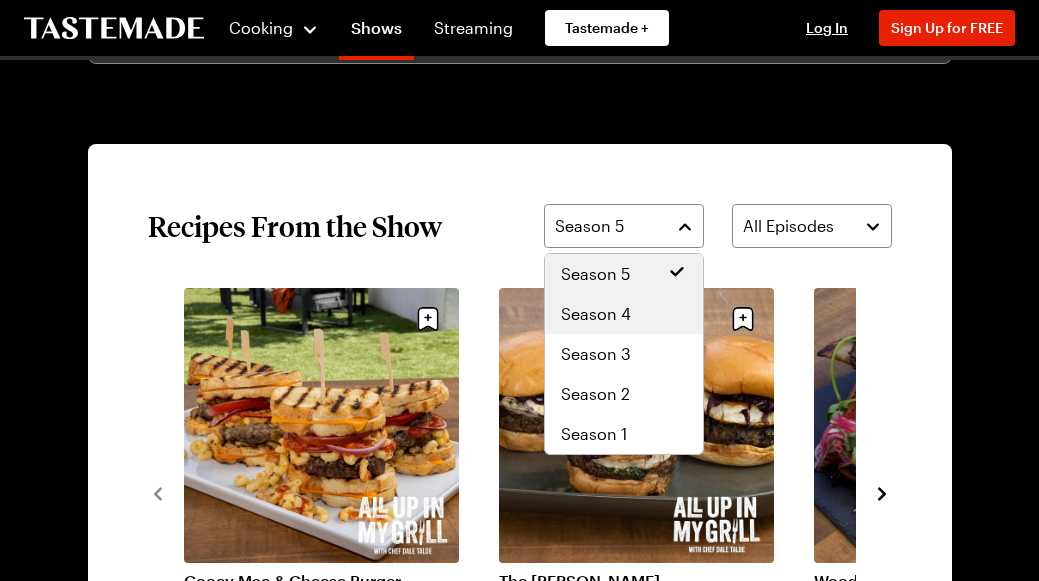 click on "Season 4" at bounding box center (624, 314) 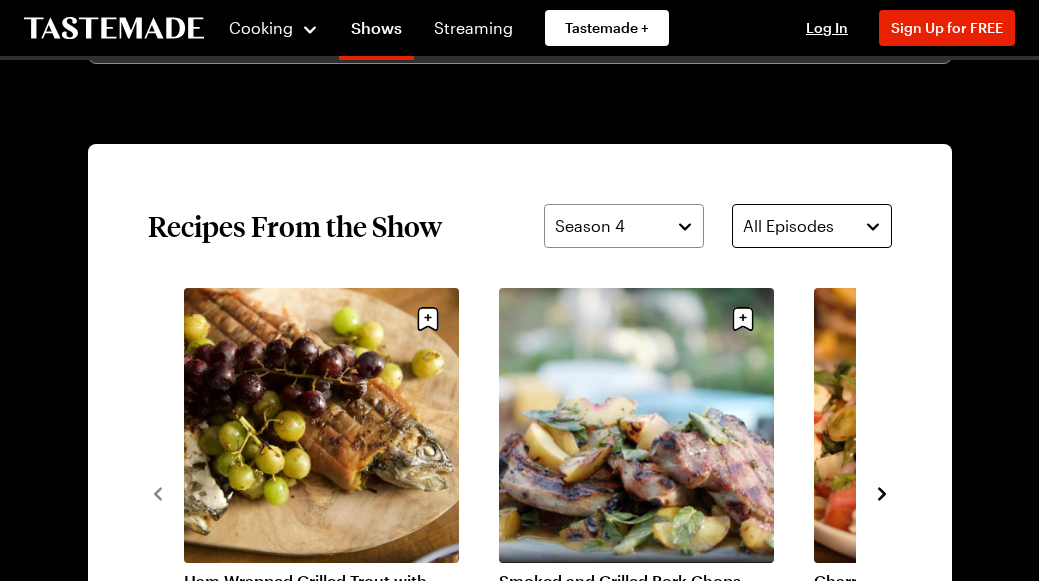 click on "All Episodes" at bounding box center (812, 226) 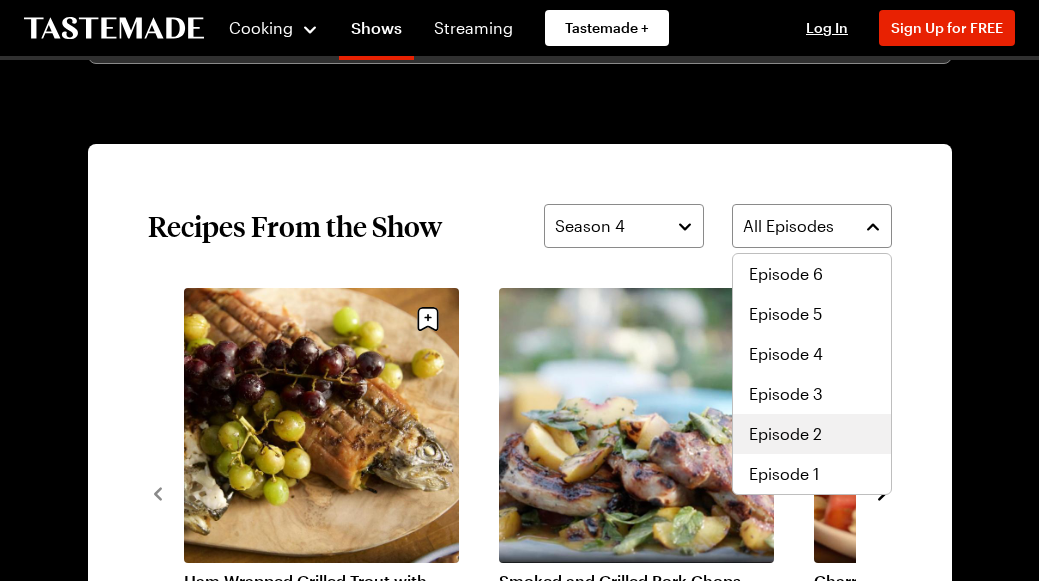 scroll, scrollTop: 120, scrollLeft: 0, axis: vertical 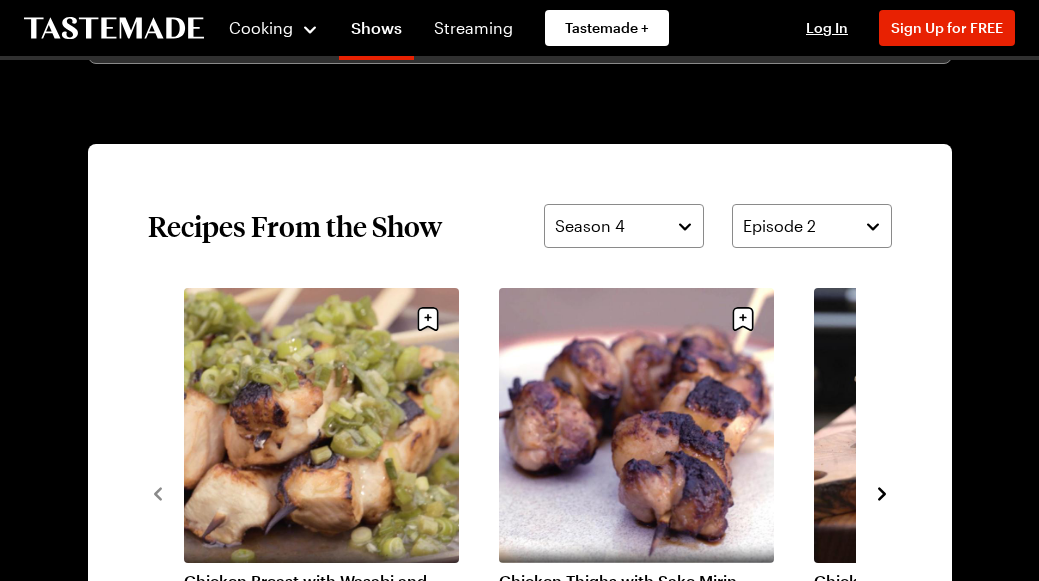 click 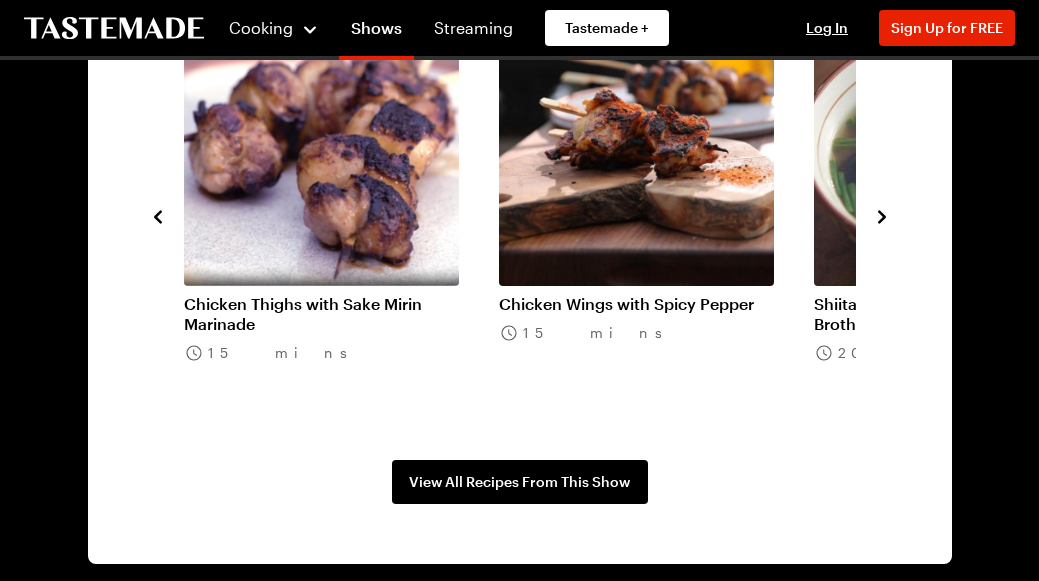 scroll, scrollTop: 1560, scrollLeft: 0, axis: vertical 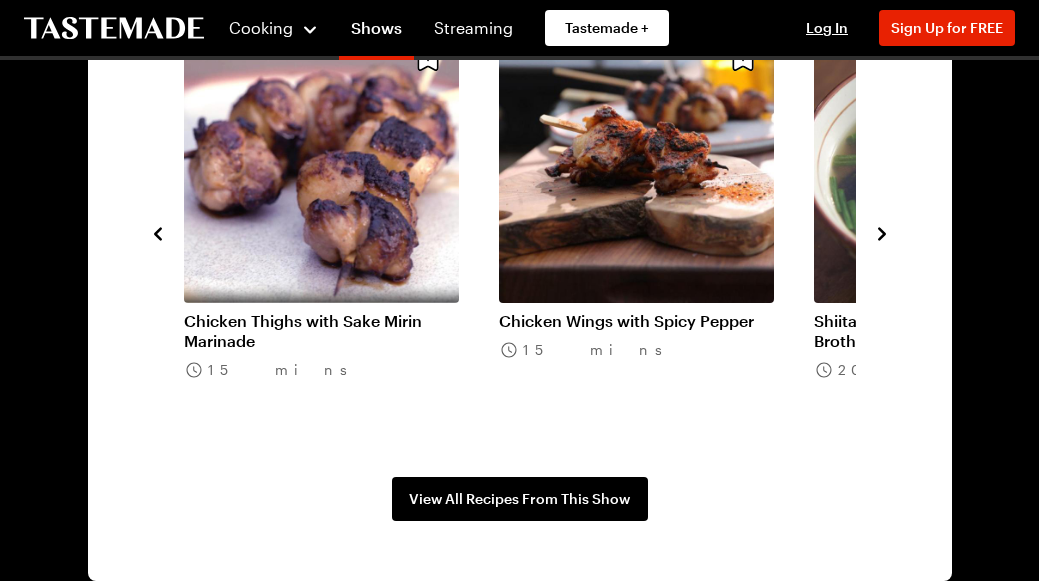 click 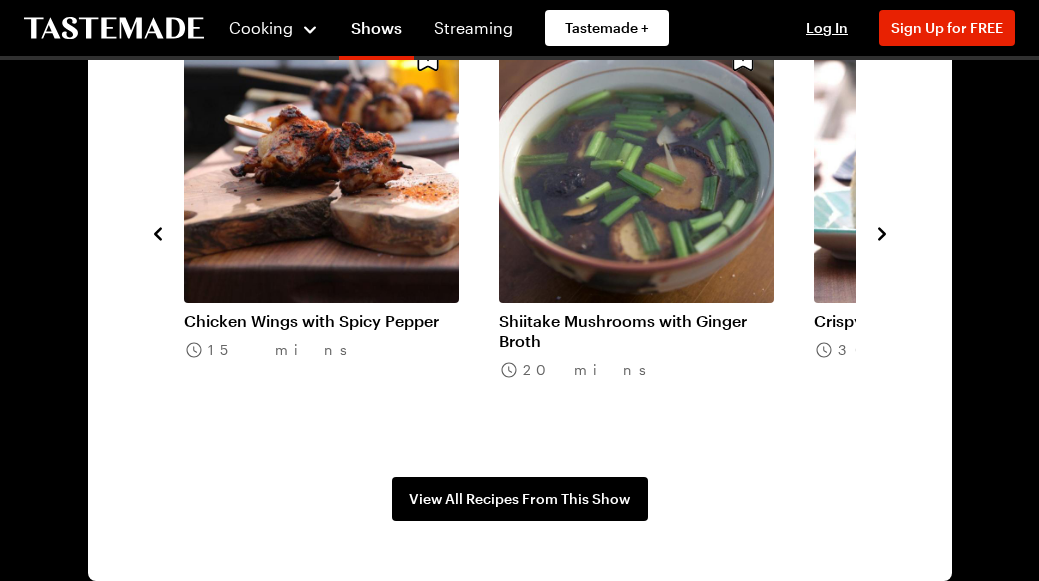 click 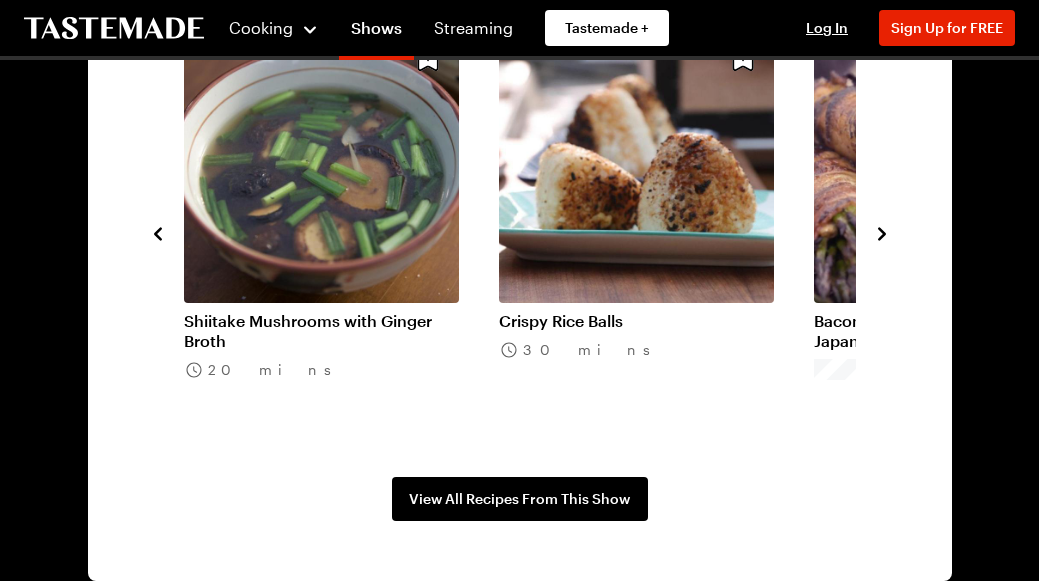 click 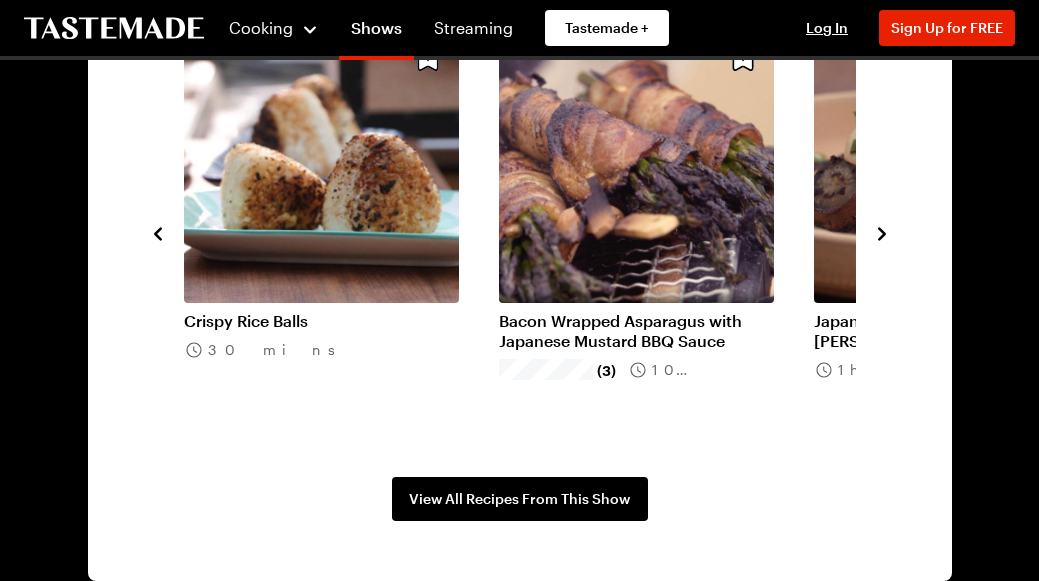 click 